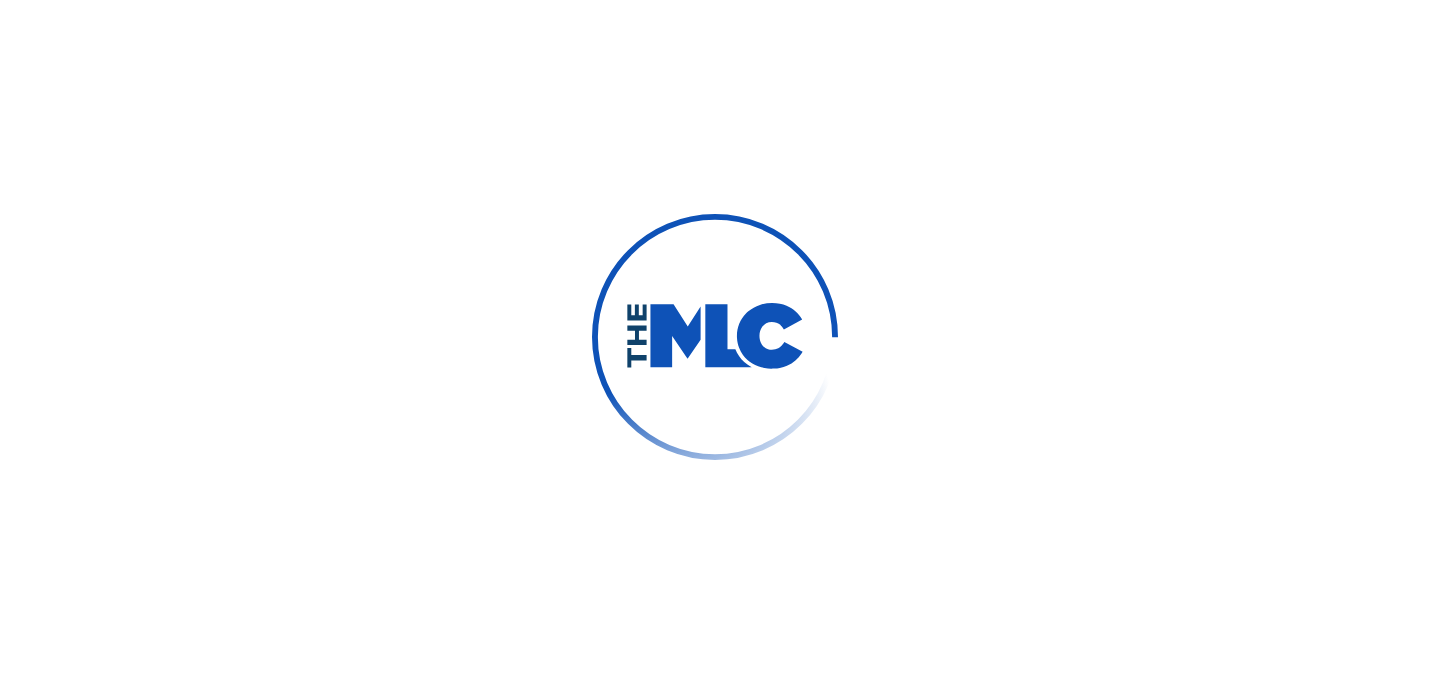 scroll, scrollTop: 0, scrollLeft: 0, axis: both 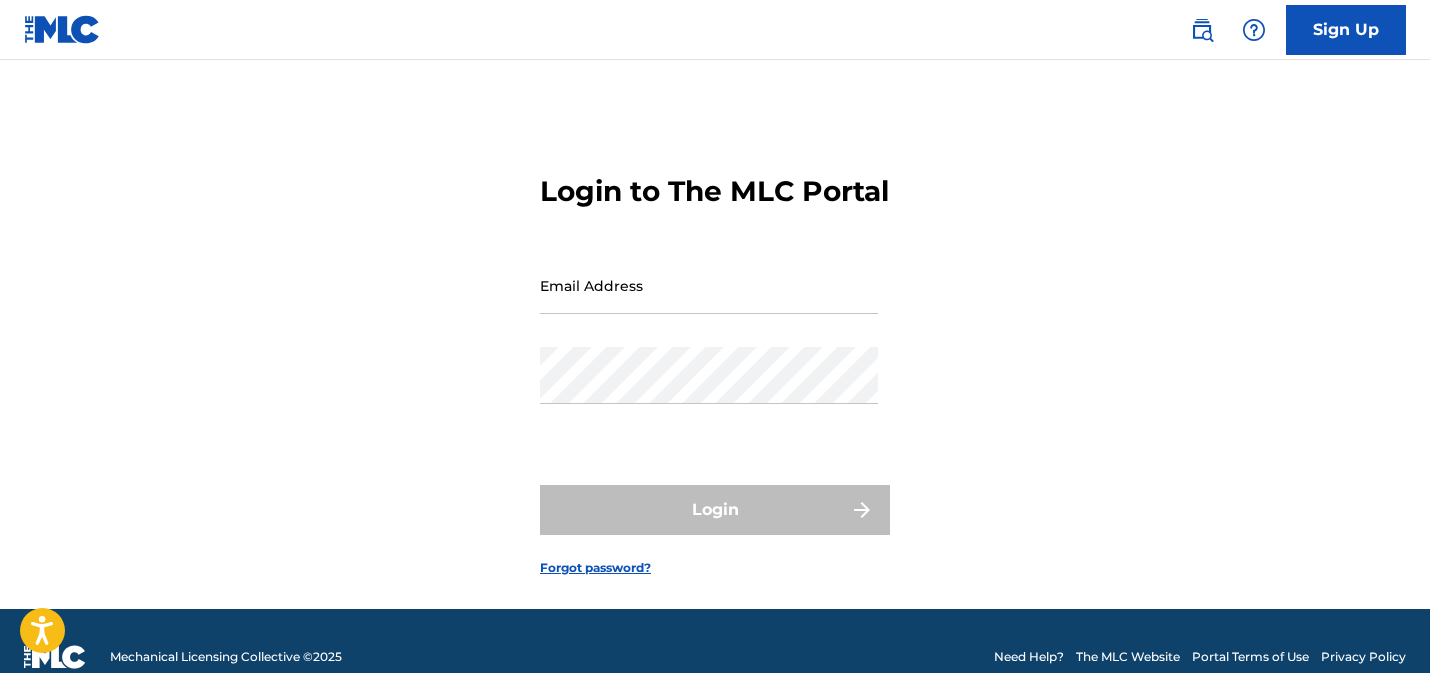 drag, startPoint x: 626, startPoint y: 326, endPoint x: 663, endPoint y: 328, distance: 37.054016 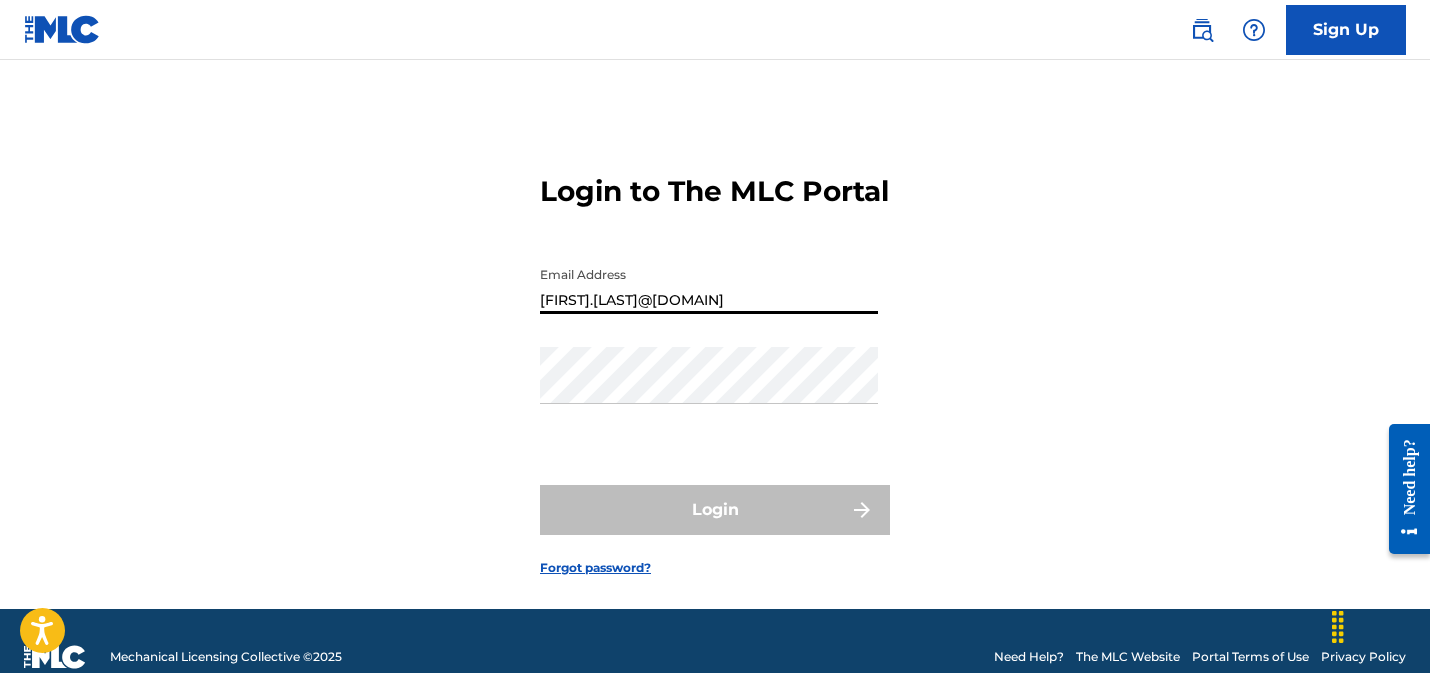 type on "[FIRST].[LAST]@[DOMAIN]" 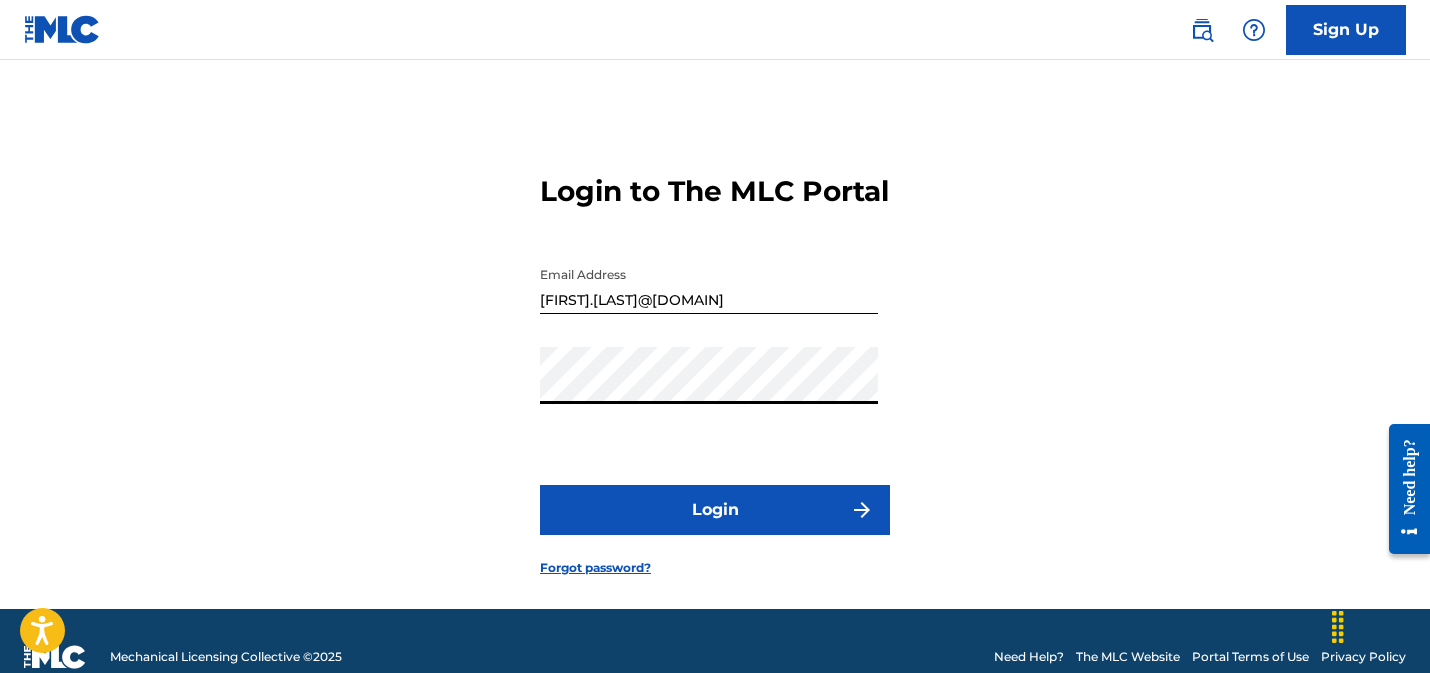click on "Login" at bounding box center (715, 510) 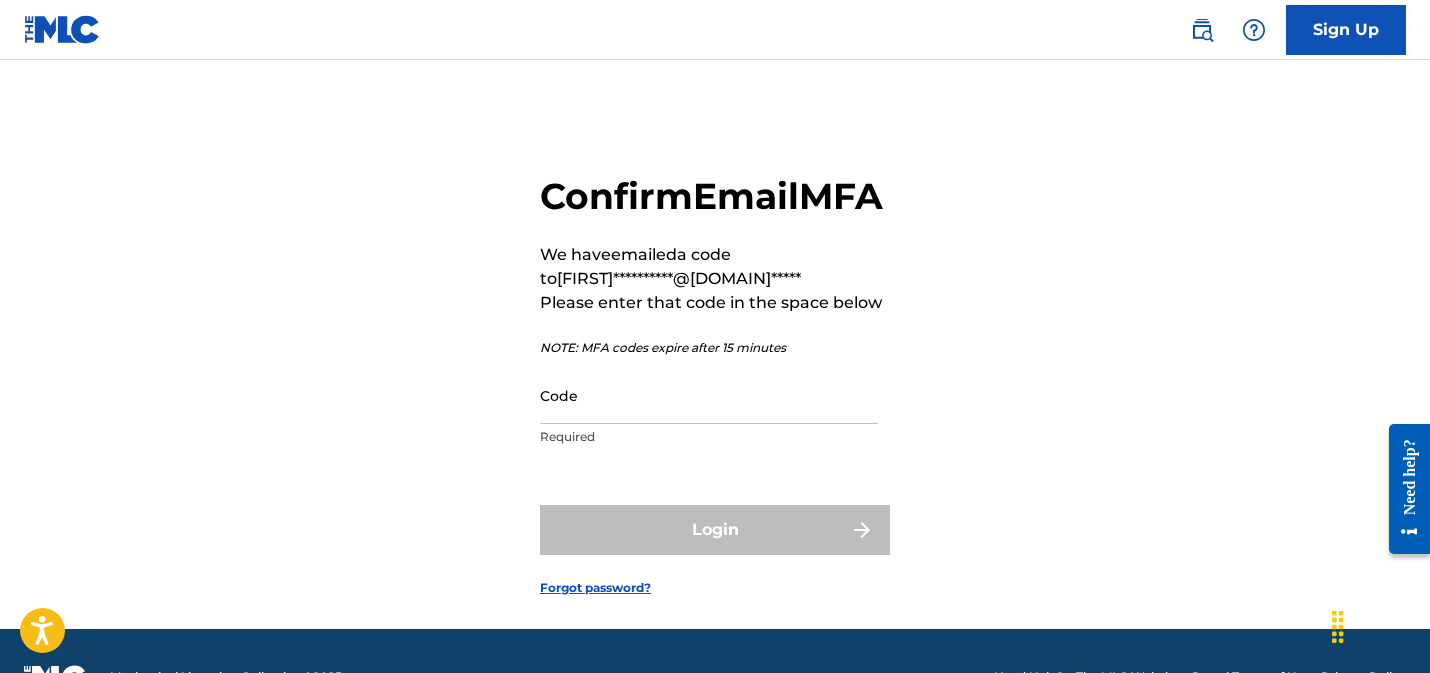 click on "Code" at bounding box center [709, 395] 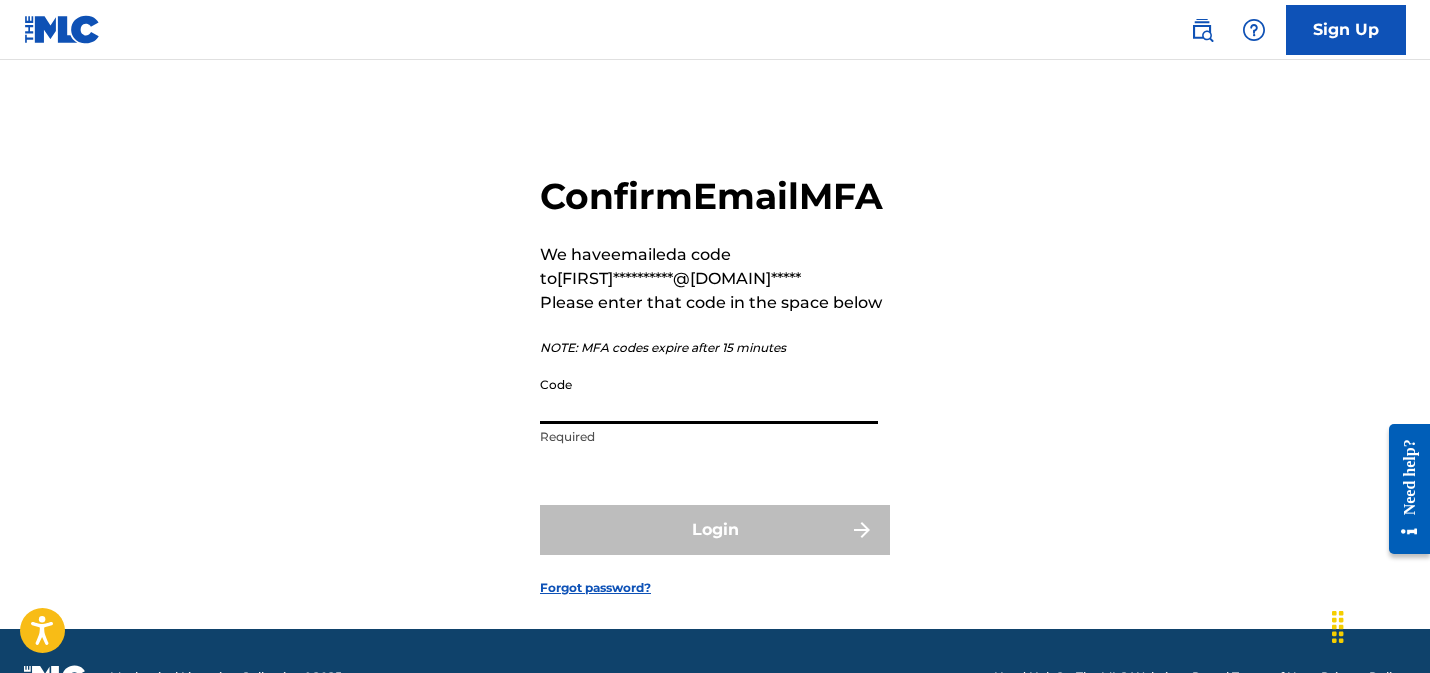 paste on "102694" 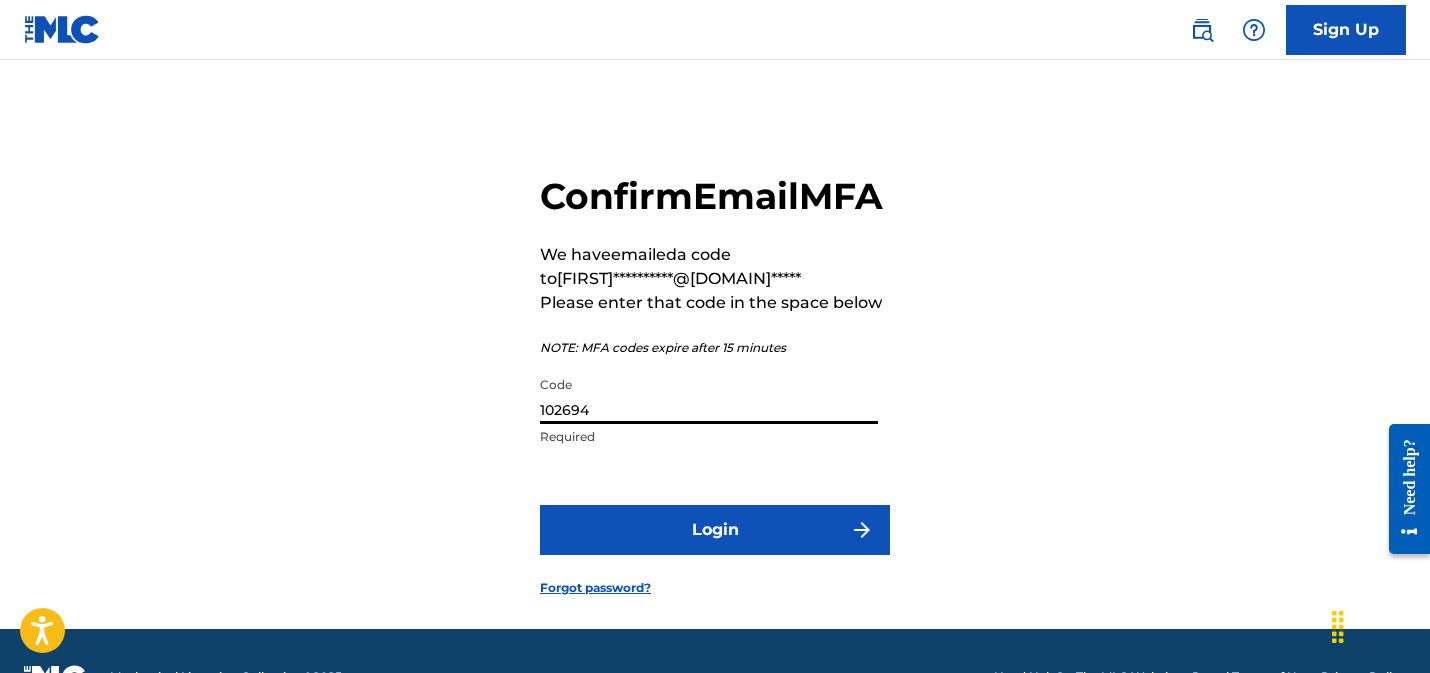 type on "102694" 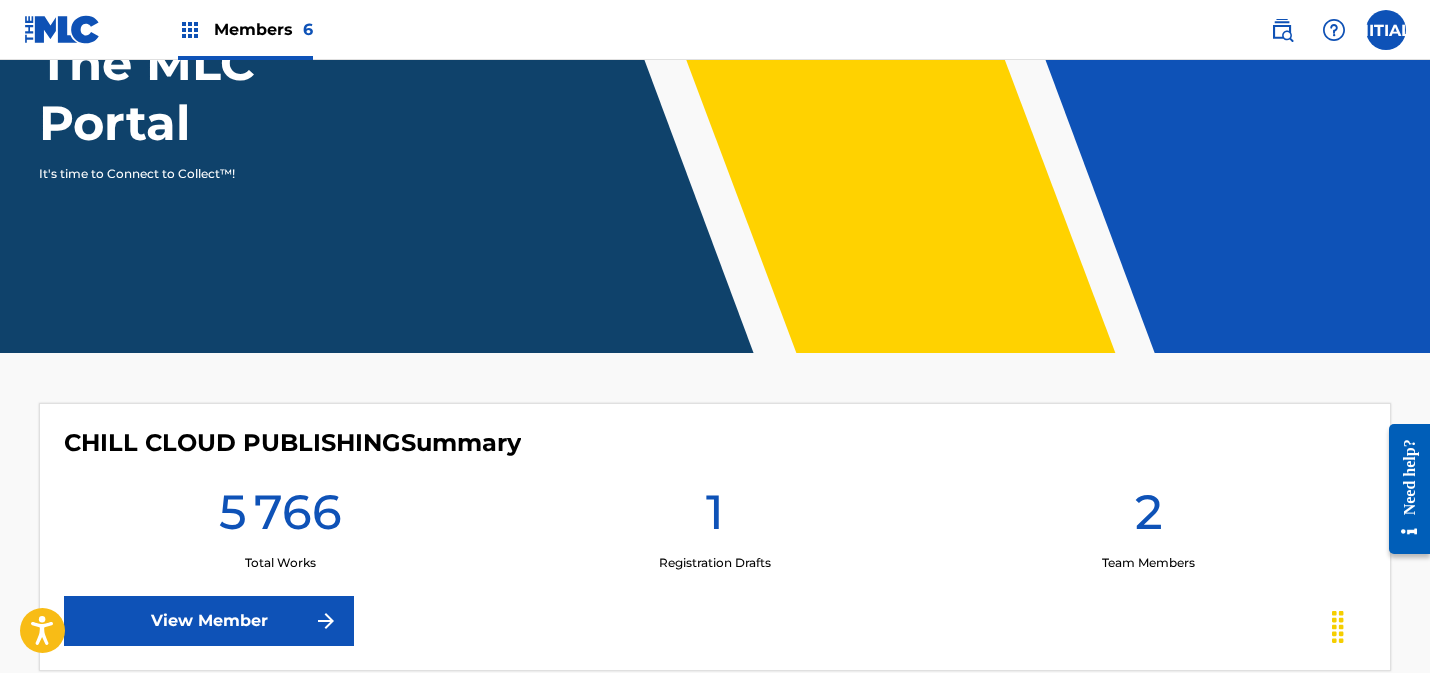 scroll, scrollTop: 300, scrollLeft: 0, axis: vertical 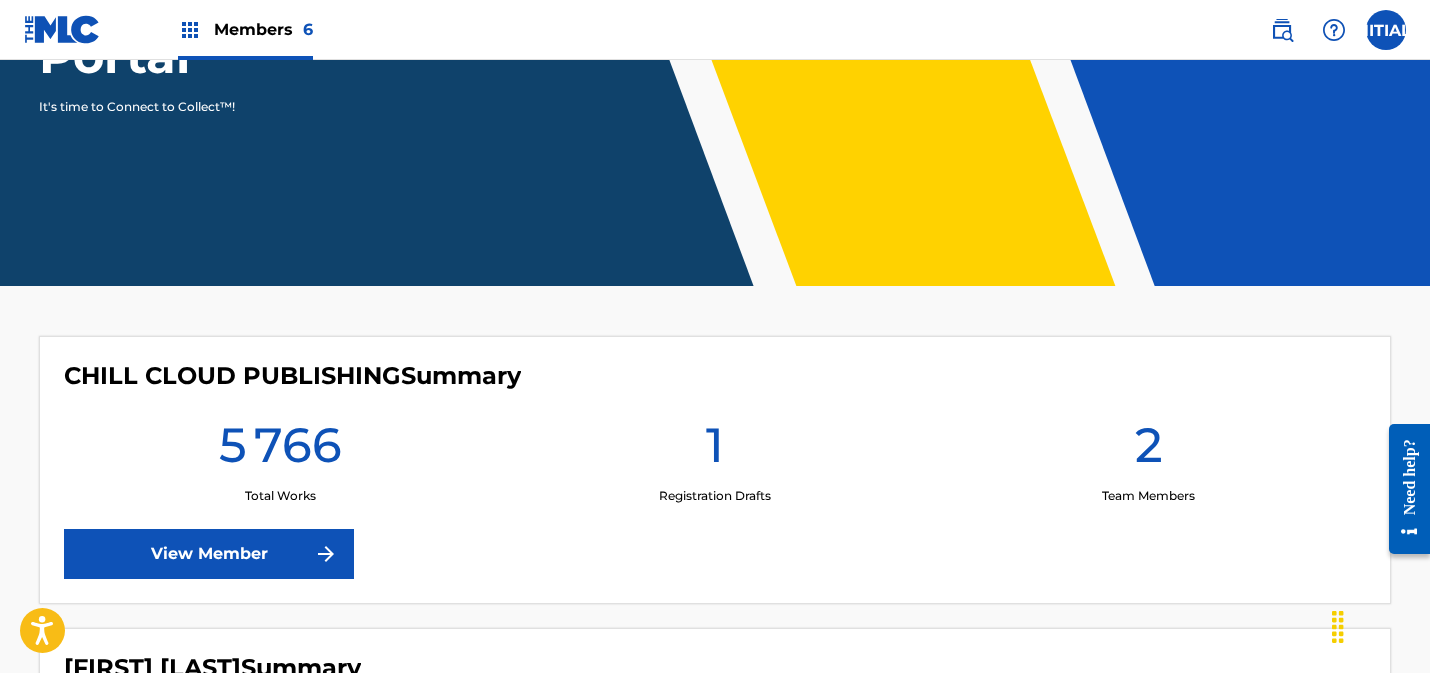 click on "View Member" at bounding box center [209, 554] 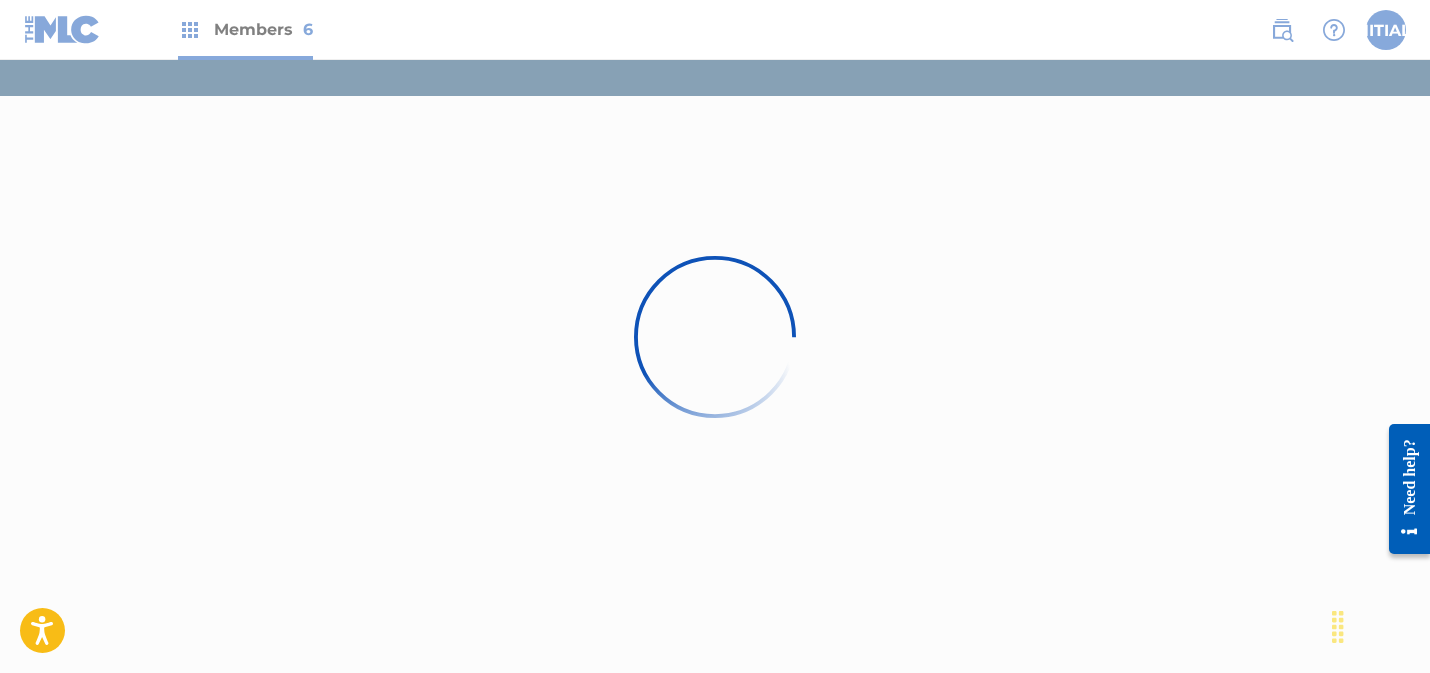 scroll, scrollTop: 0, scrollLeft: 0, axis: both 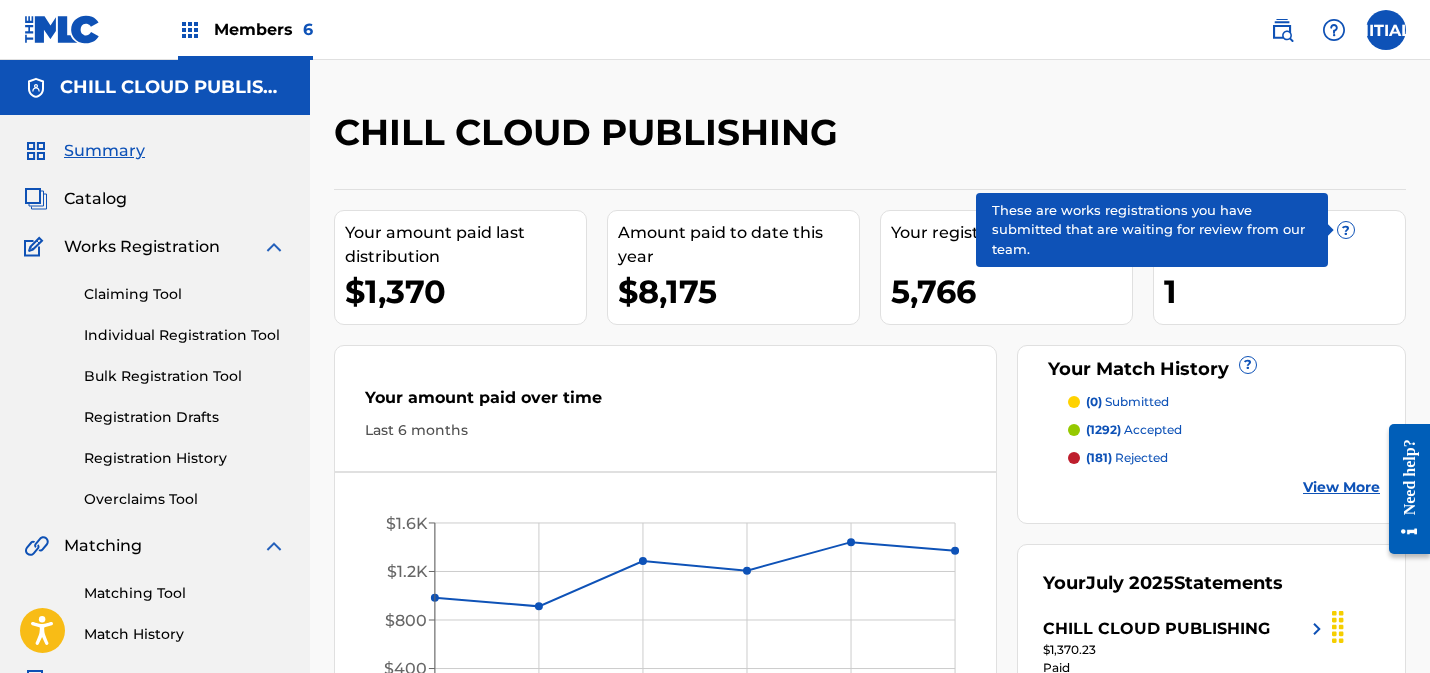 click on "?" at bounding box center [1346, 230] 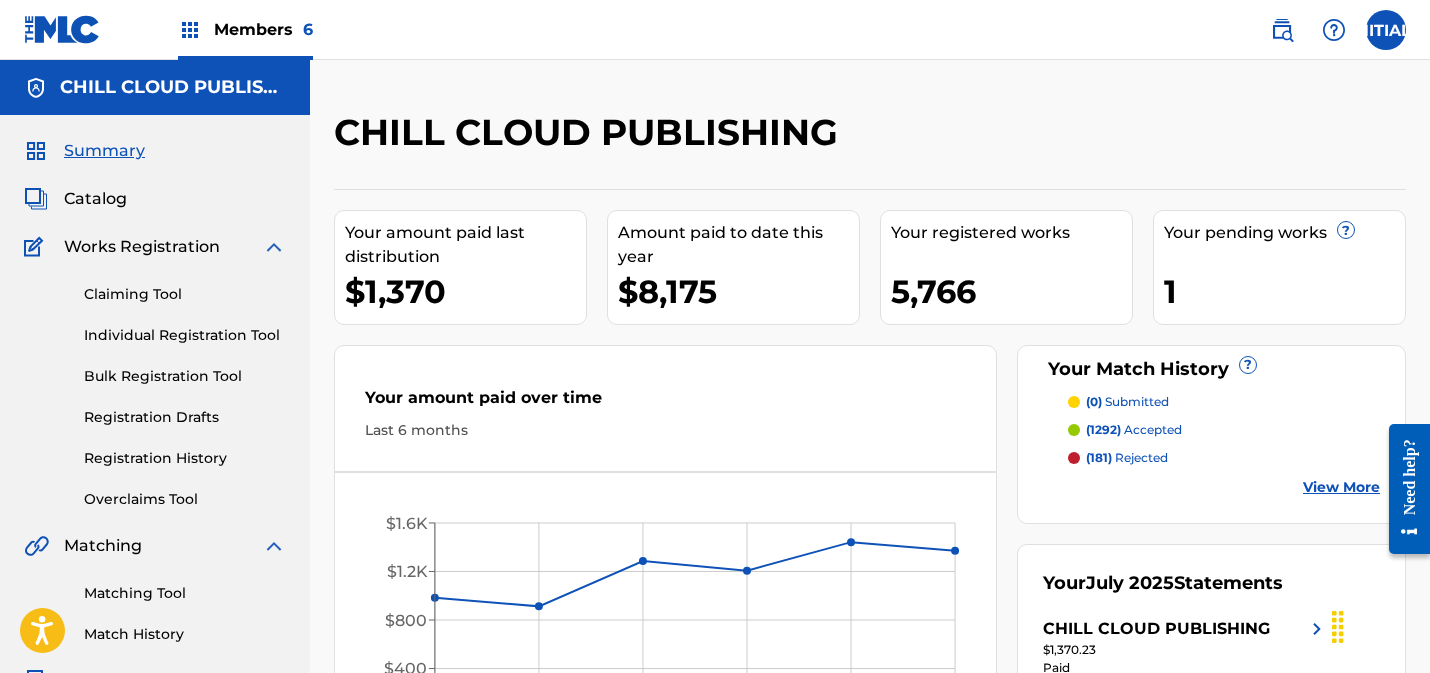 click on "View More" at bounding box center [1341, 487] 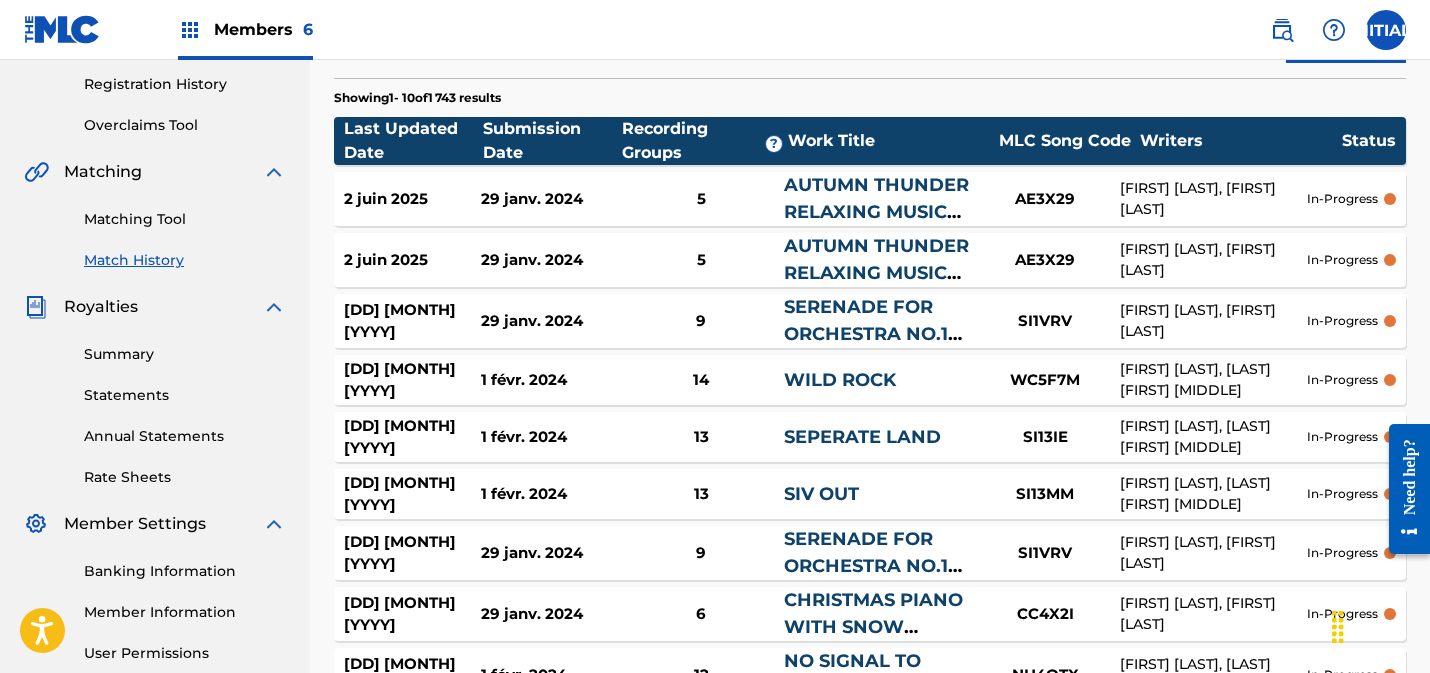 scroll, scrollTop: 663, scrollLeft: 0, axis: vertical 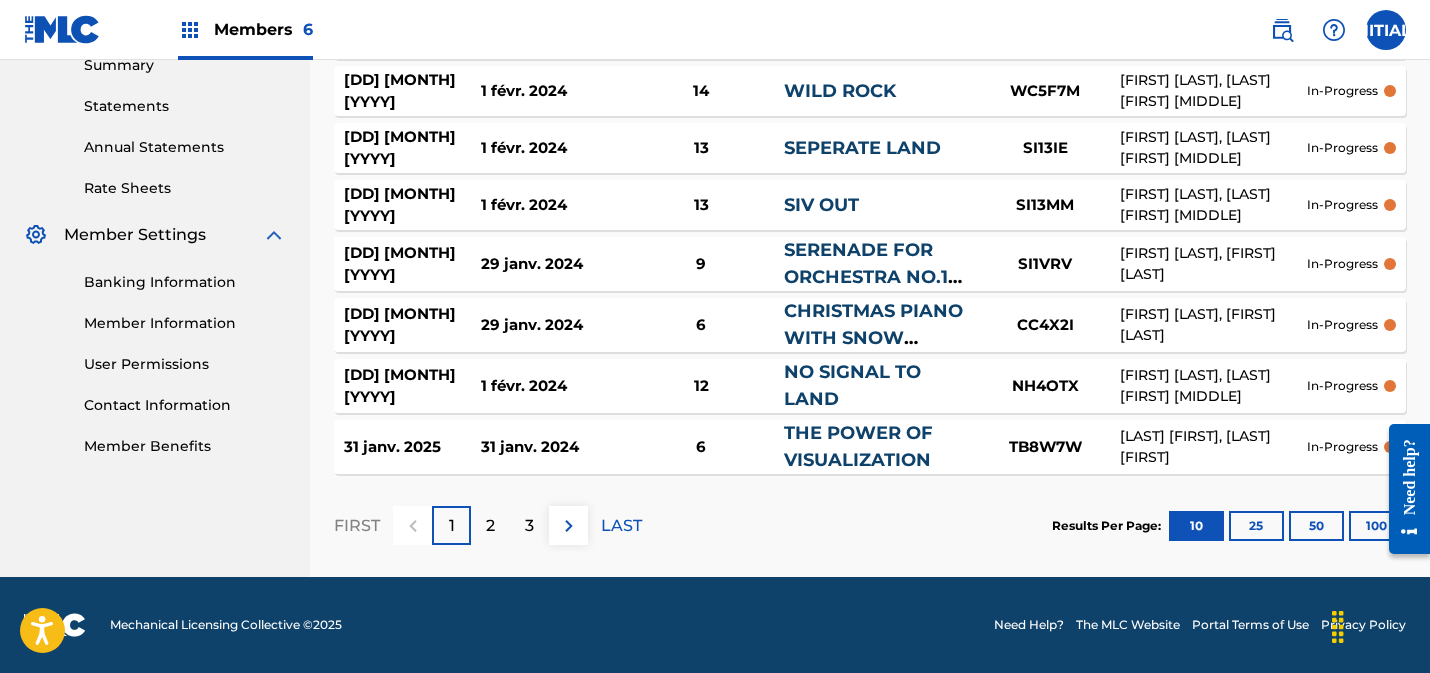 click on "100" at bounding box center [1376, 526] 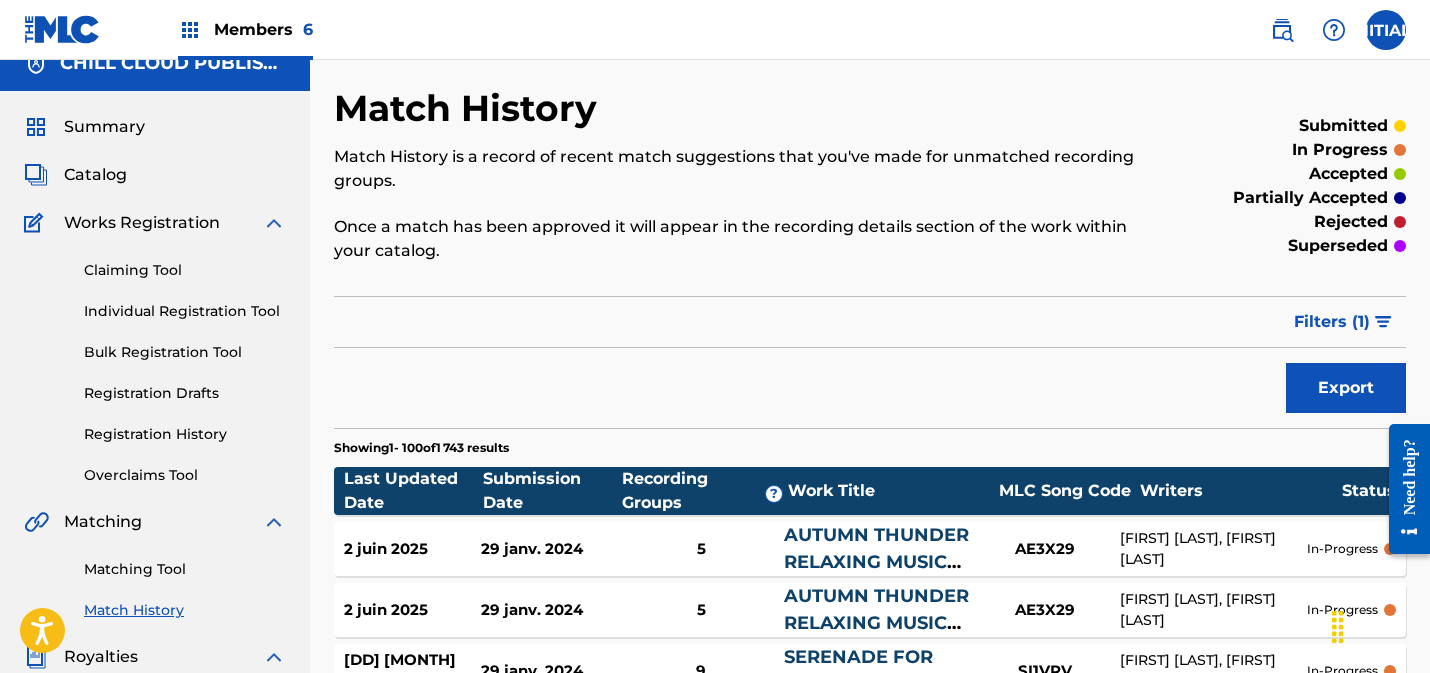 scroll, scrollTop: 0, scrollLeft: 0, axis: both 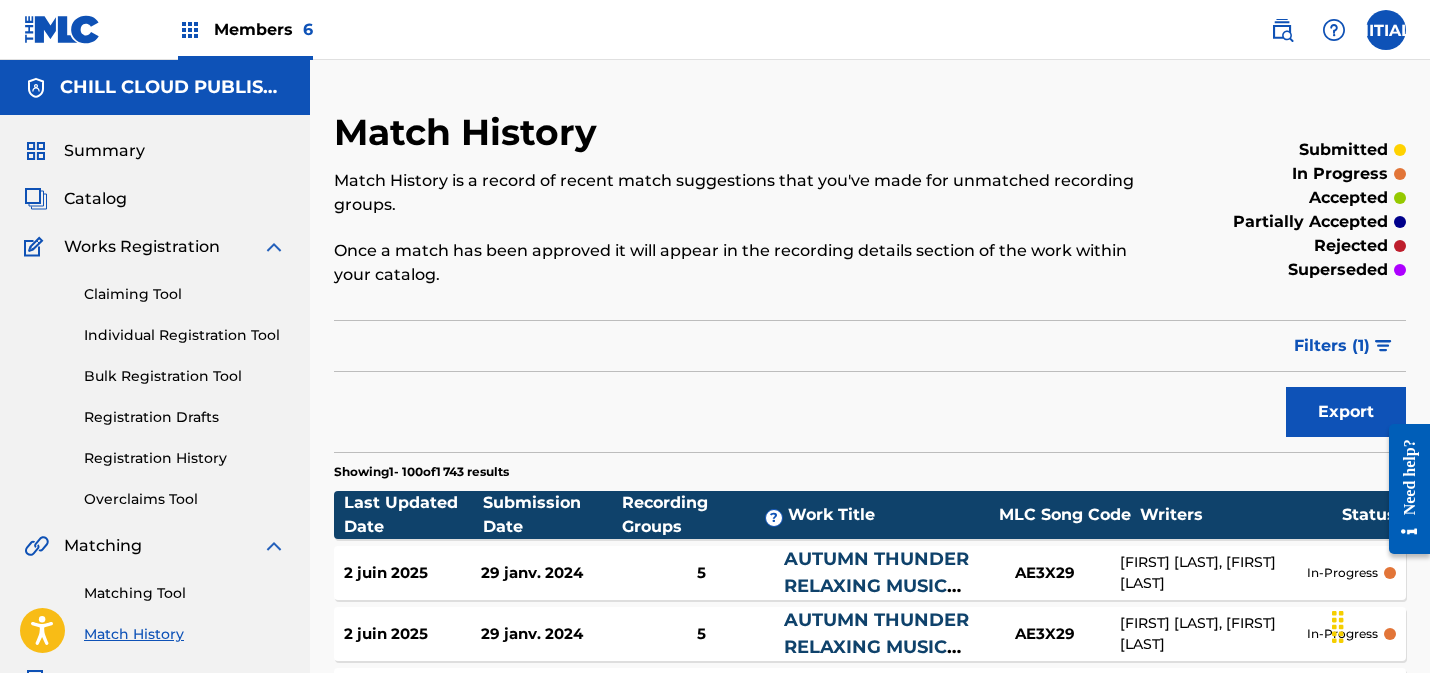 click on "Claiming Tool" at bounding box center [185, 294] 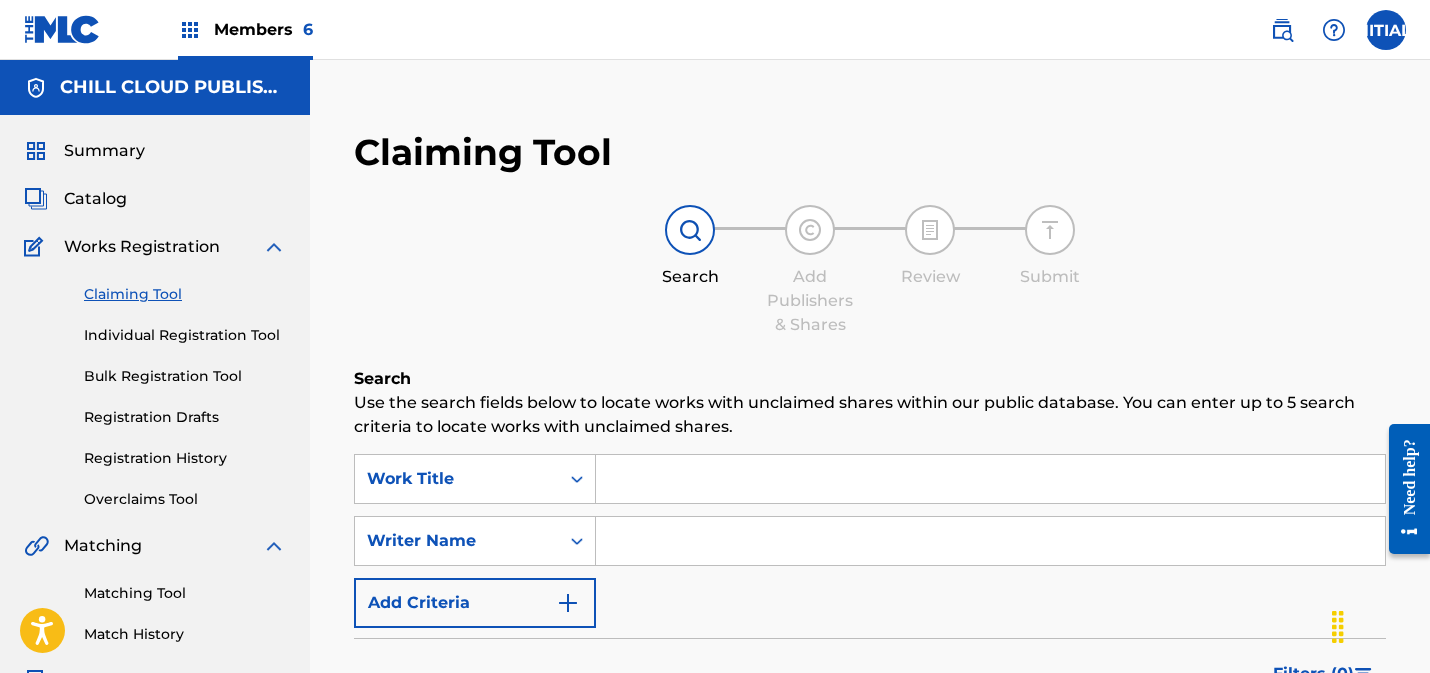 click on "Add Criteria" at bounding box center (475, 603) 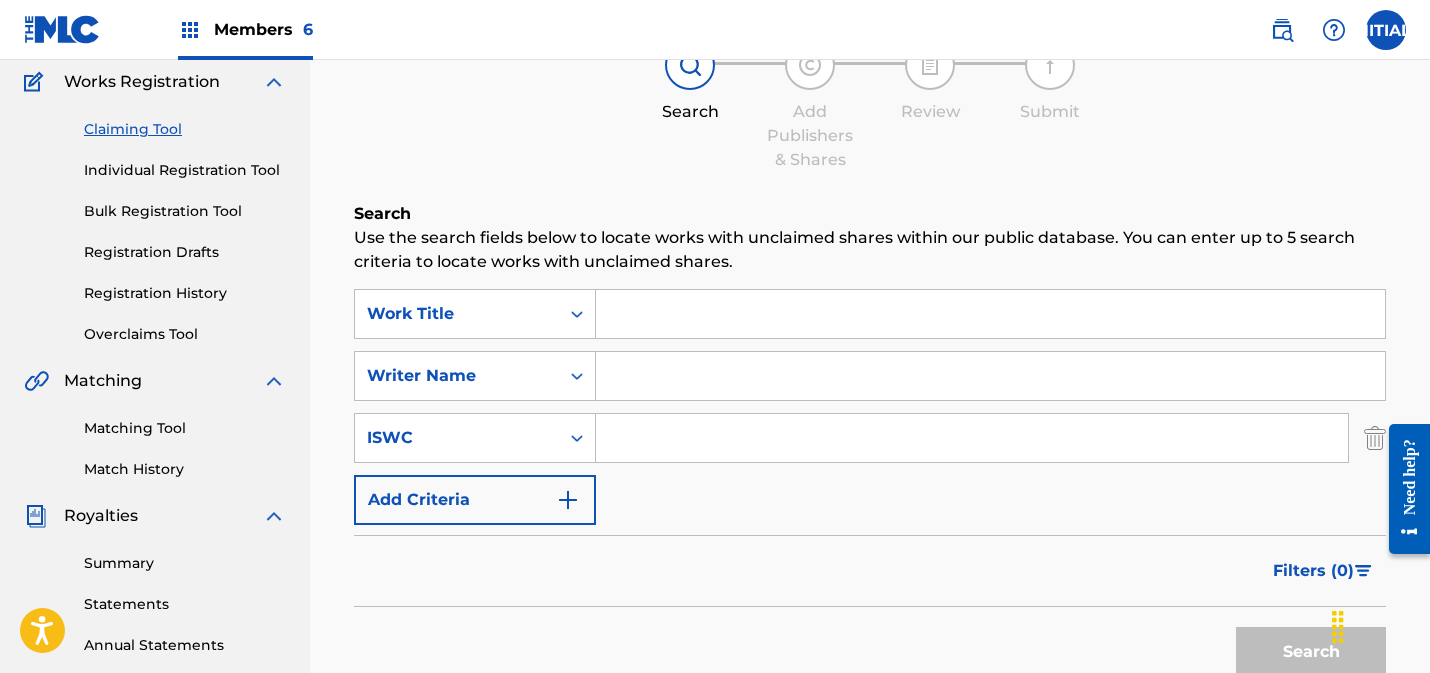 scroll, scrollTop: 189, scrollLeft: 0, axis: vertical 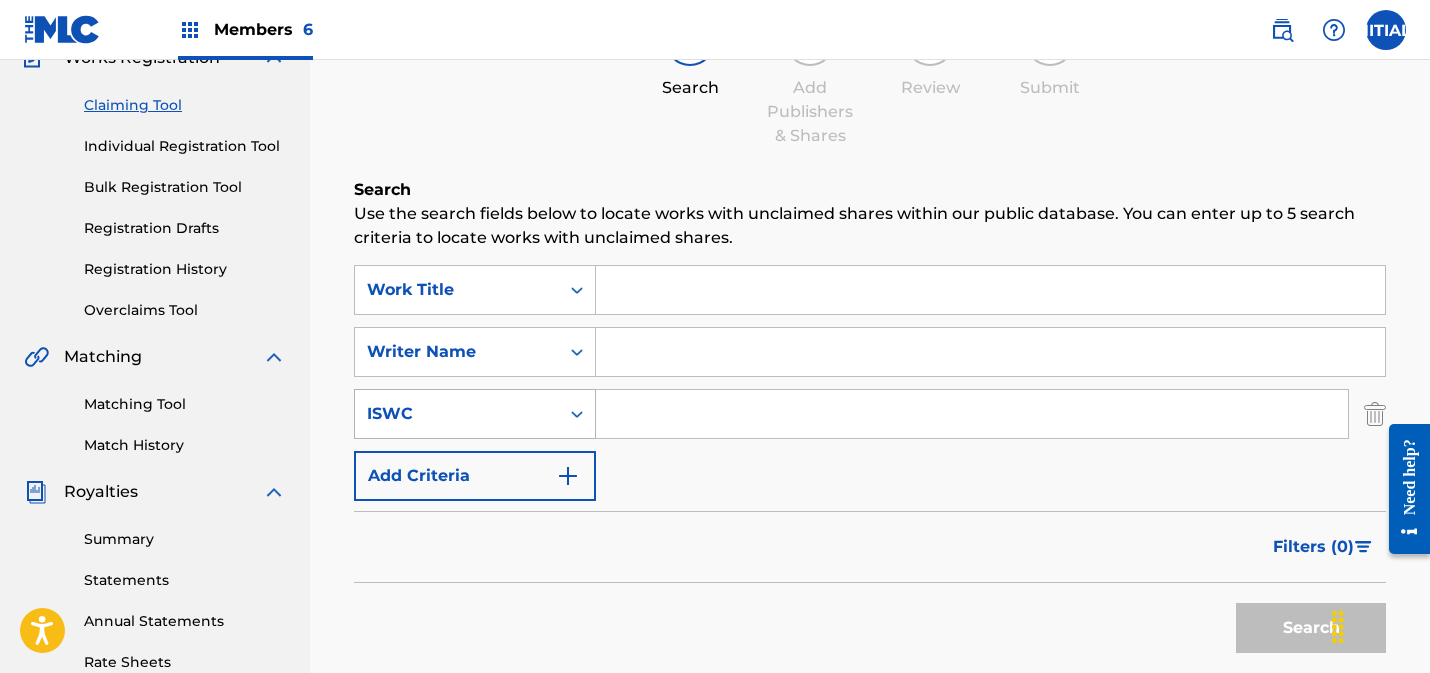 click on "ISWC" at bounding box center [457, 414] 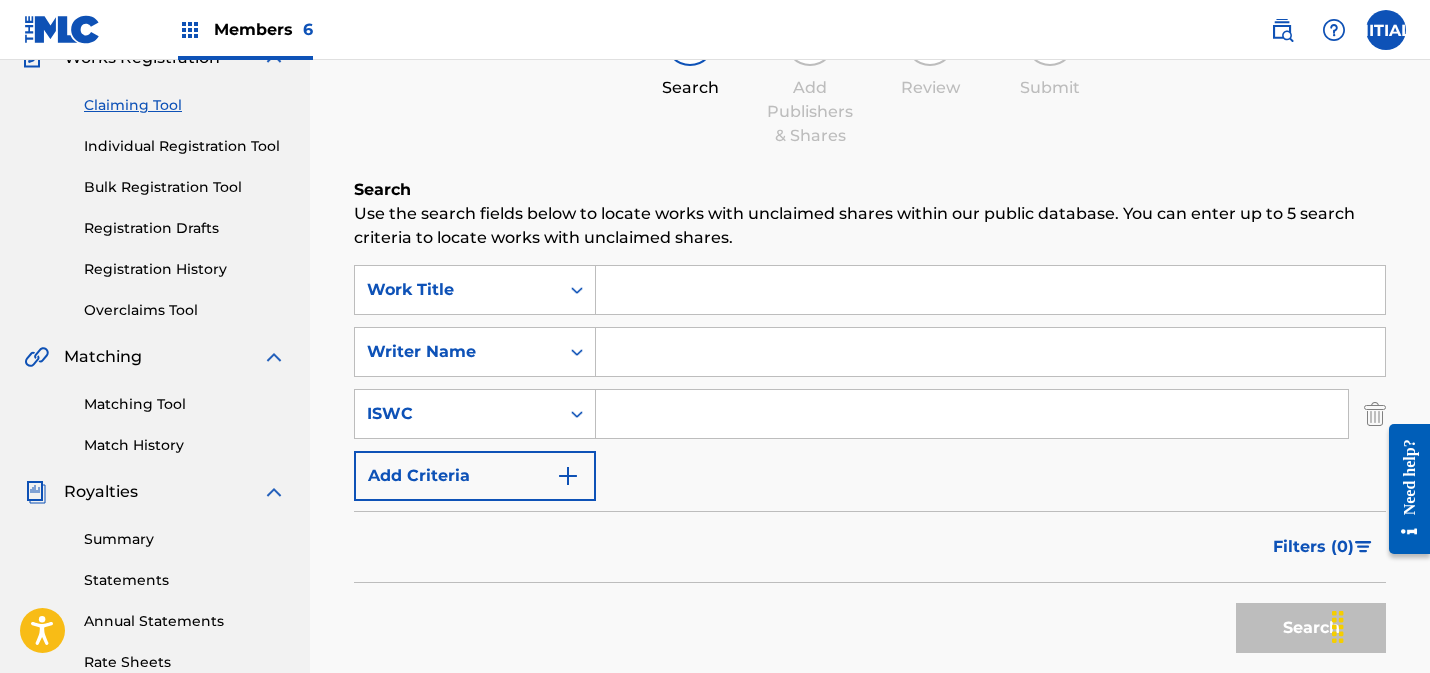 click on "Use the search fields below to locate works with unclaimed shares within our public database. You can enter up
to 5 search criteria to locate works with unclaimed shares." at bounding box center [870, 226] 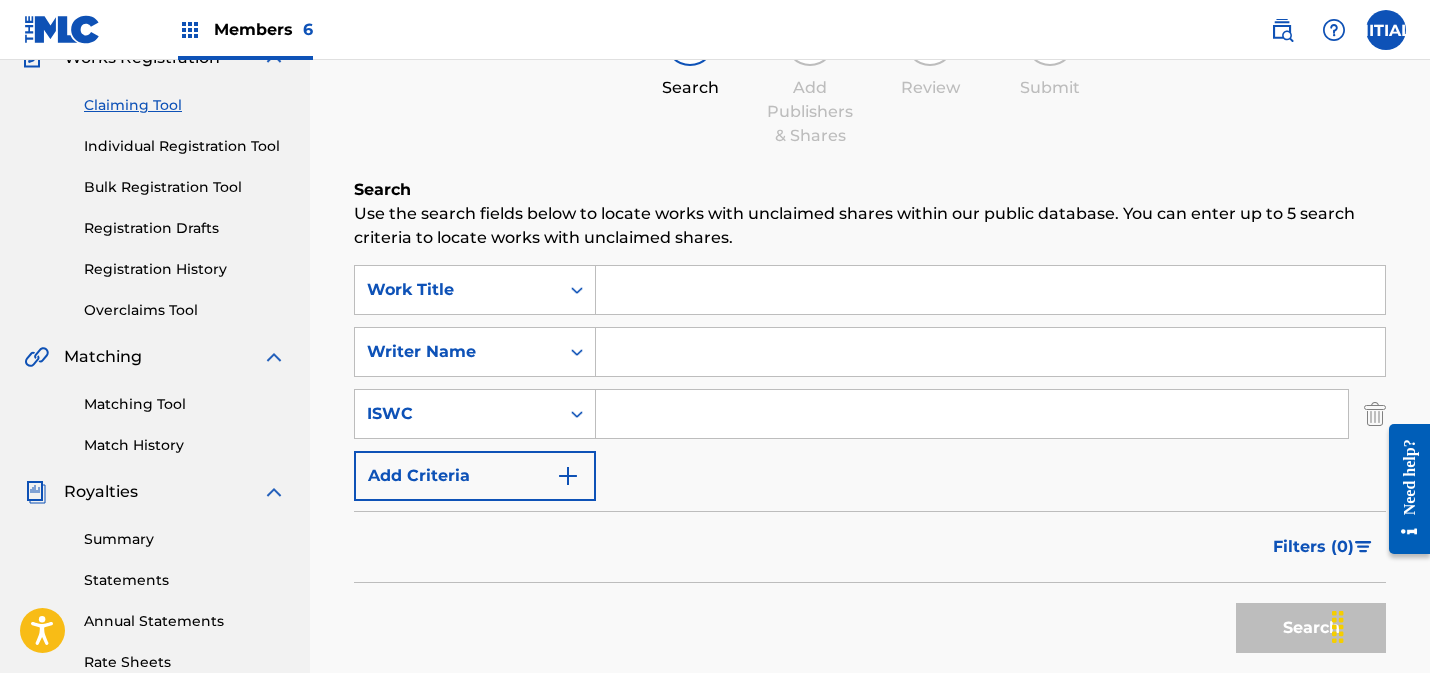 click at bounding box center (990, 290) 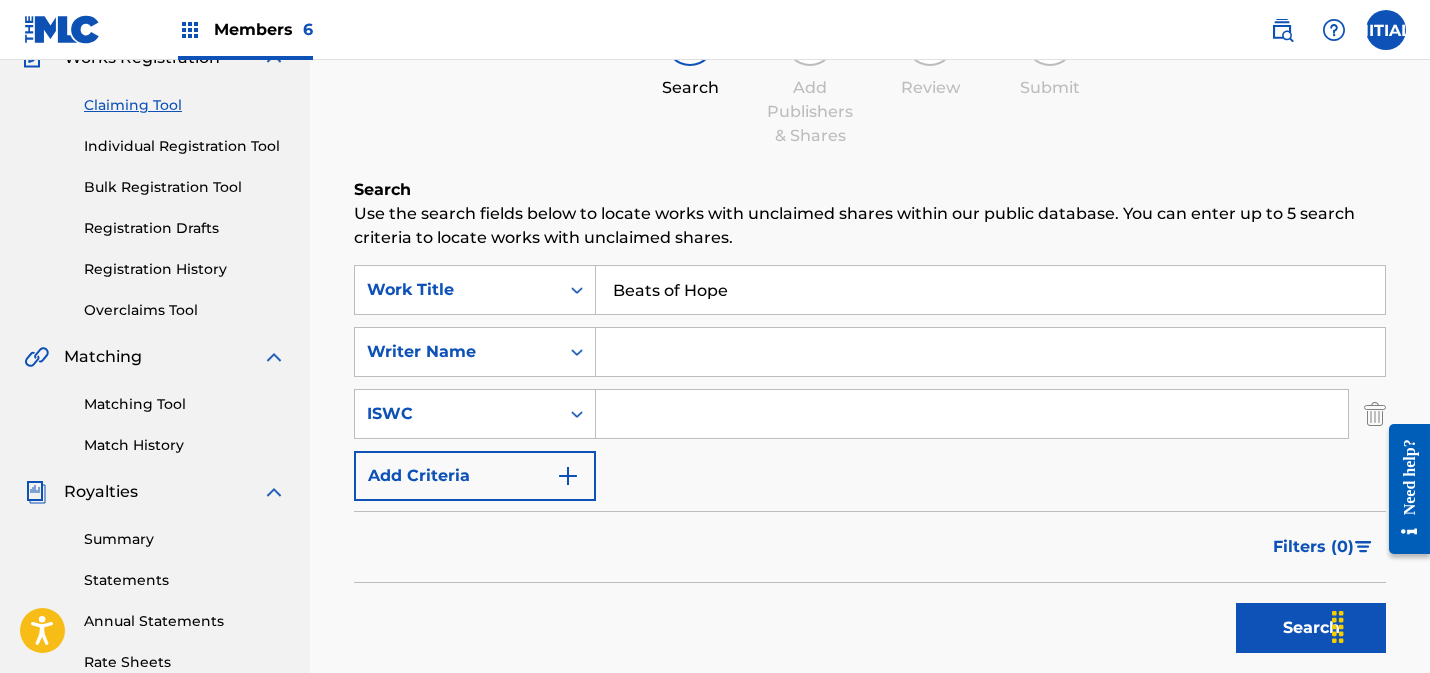 type on "Beats of Hope" 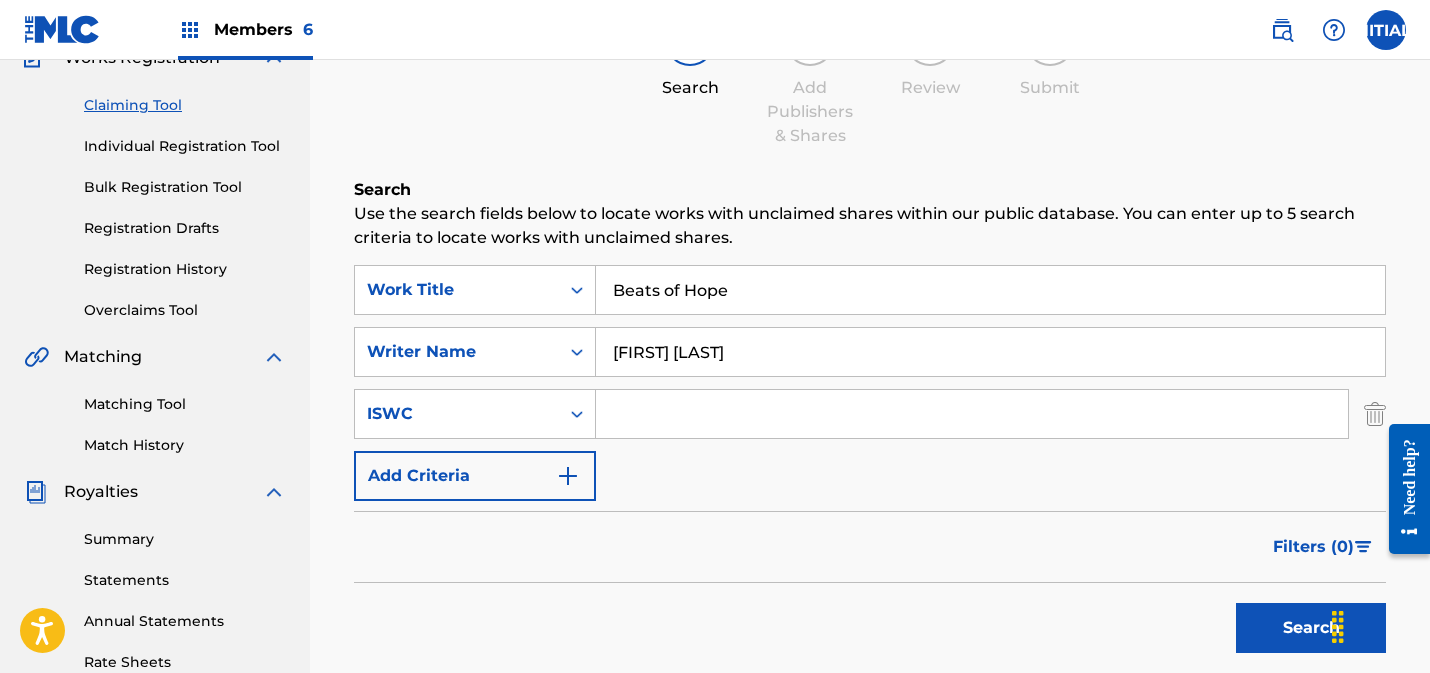 type on "[FIRST] [LAST]" 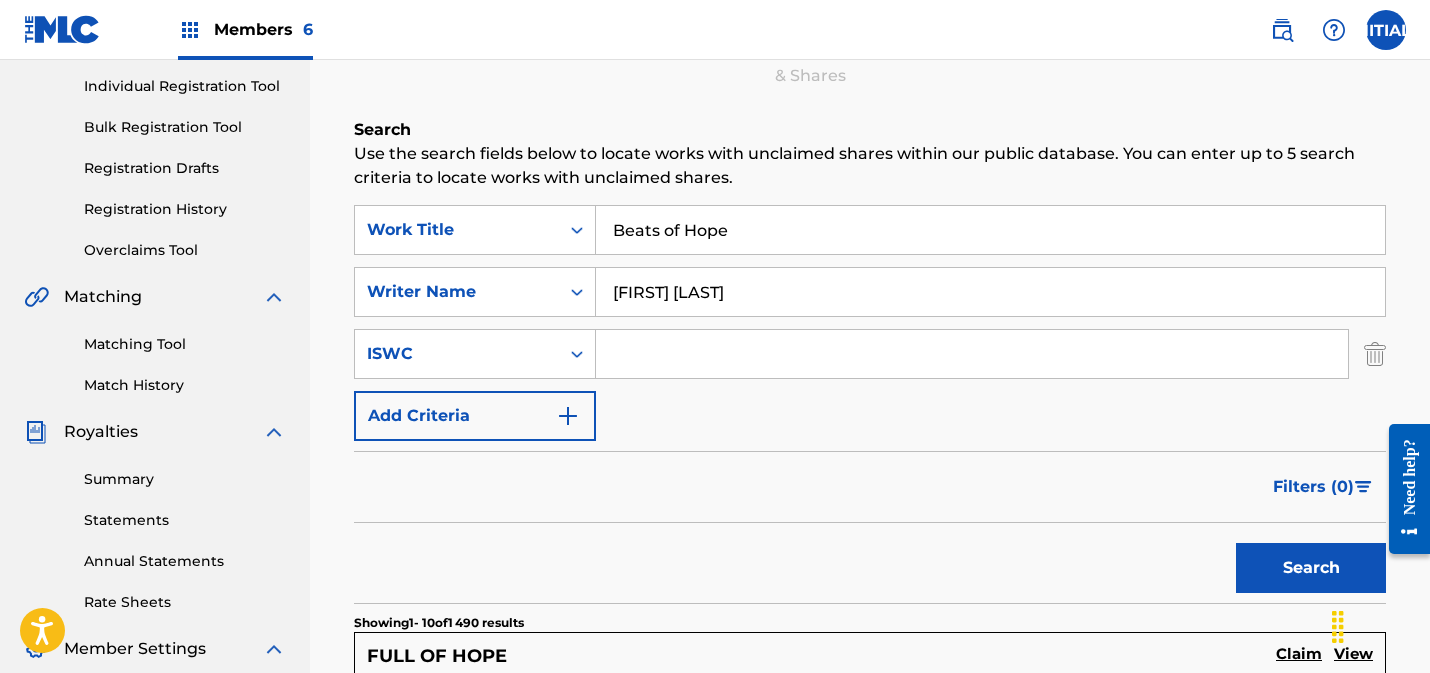 scroll, scrollTop: 244, scrollLeft: 0, axis: vertical 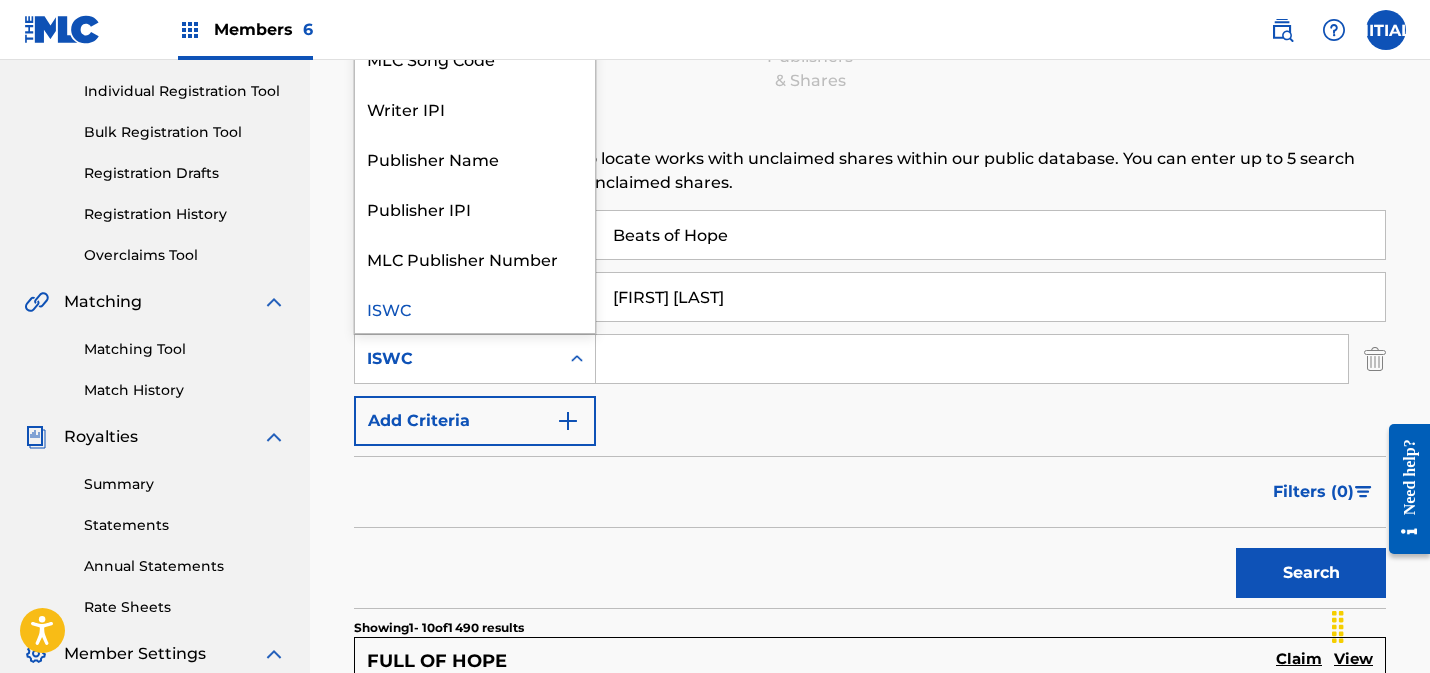 click 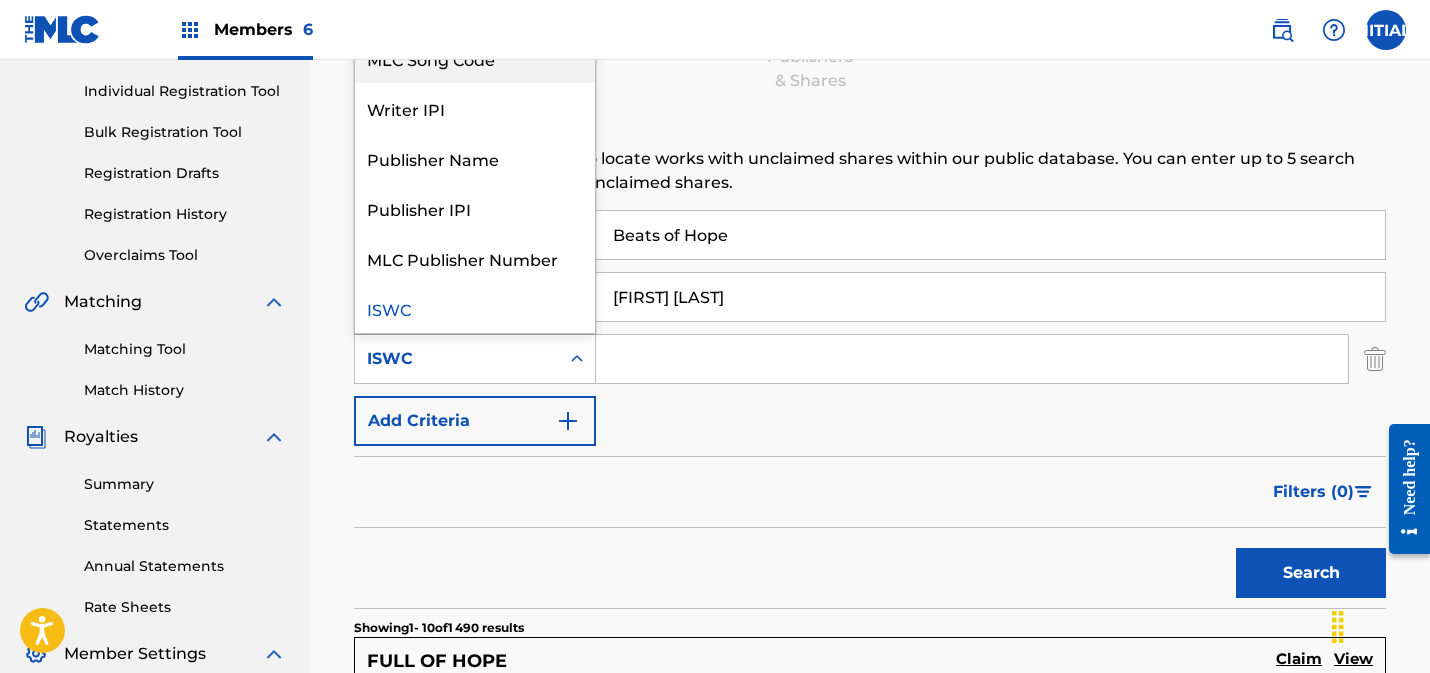 click on "MLC Song Code" at bounding box center (475, 58) 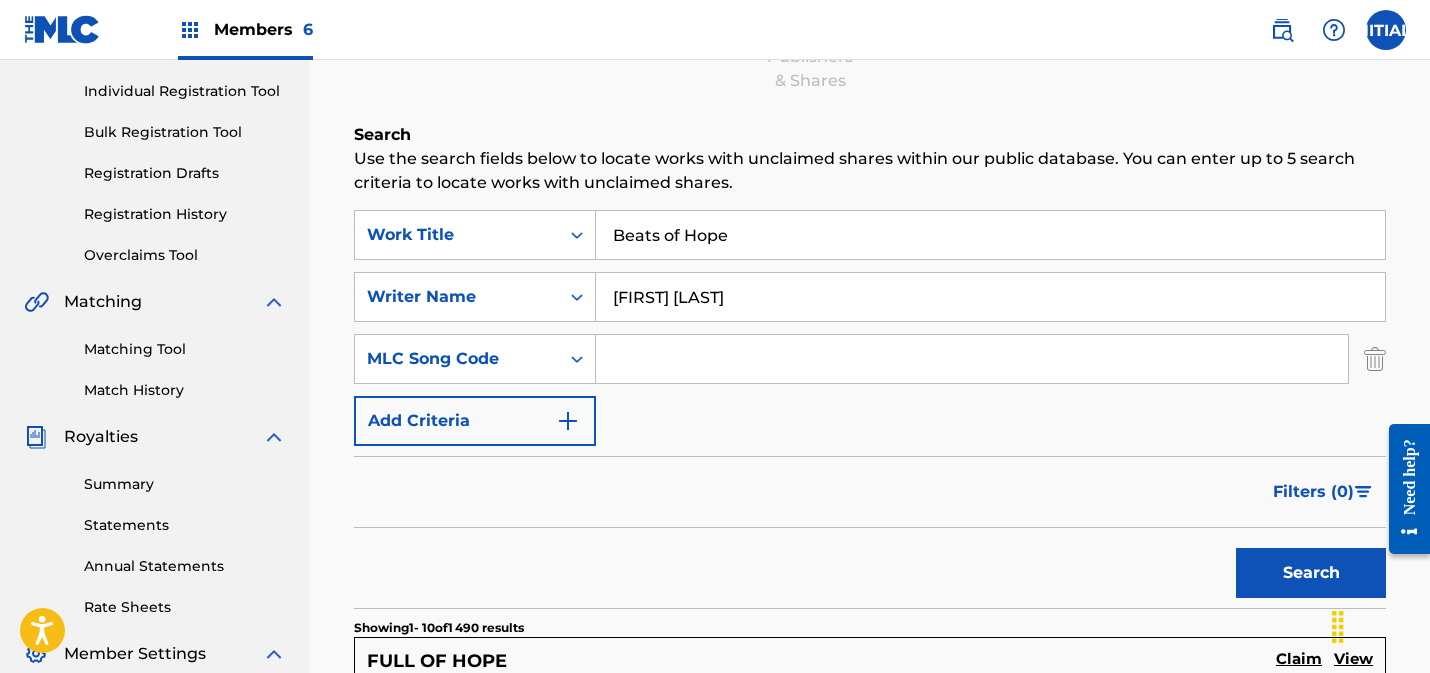 click at bounding box center [972, 359] 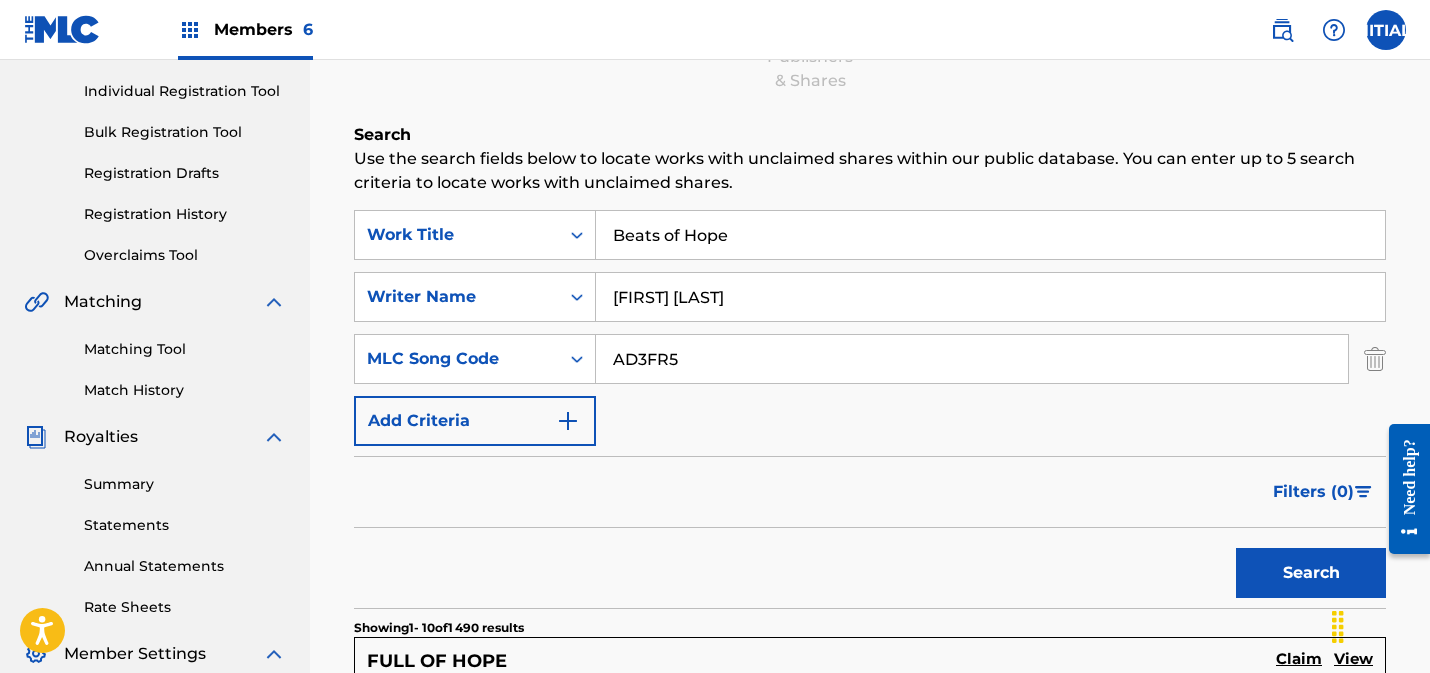 type on "AD3FR5" 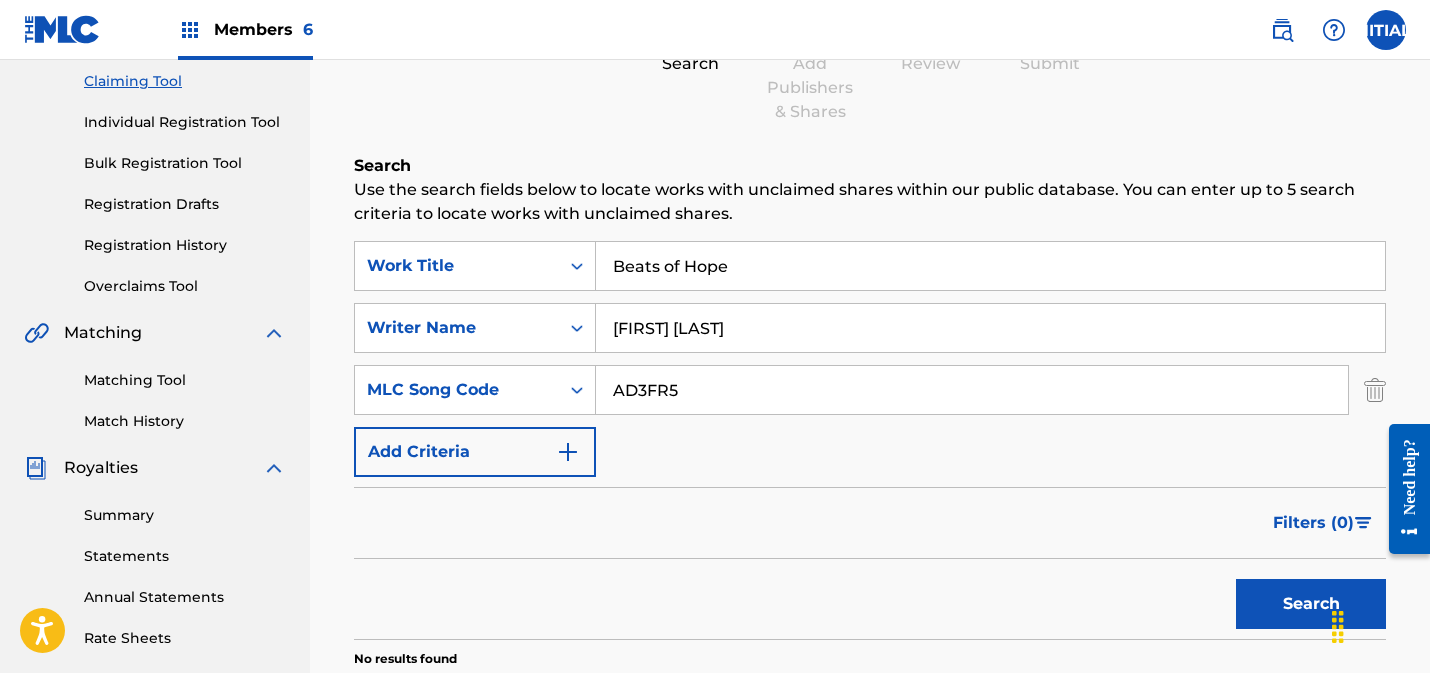 scroll, scrollTop: 207, scrollLeft: 0, axis: vertical 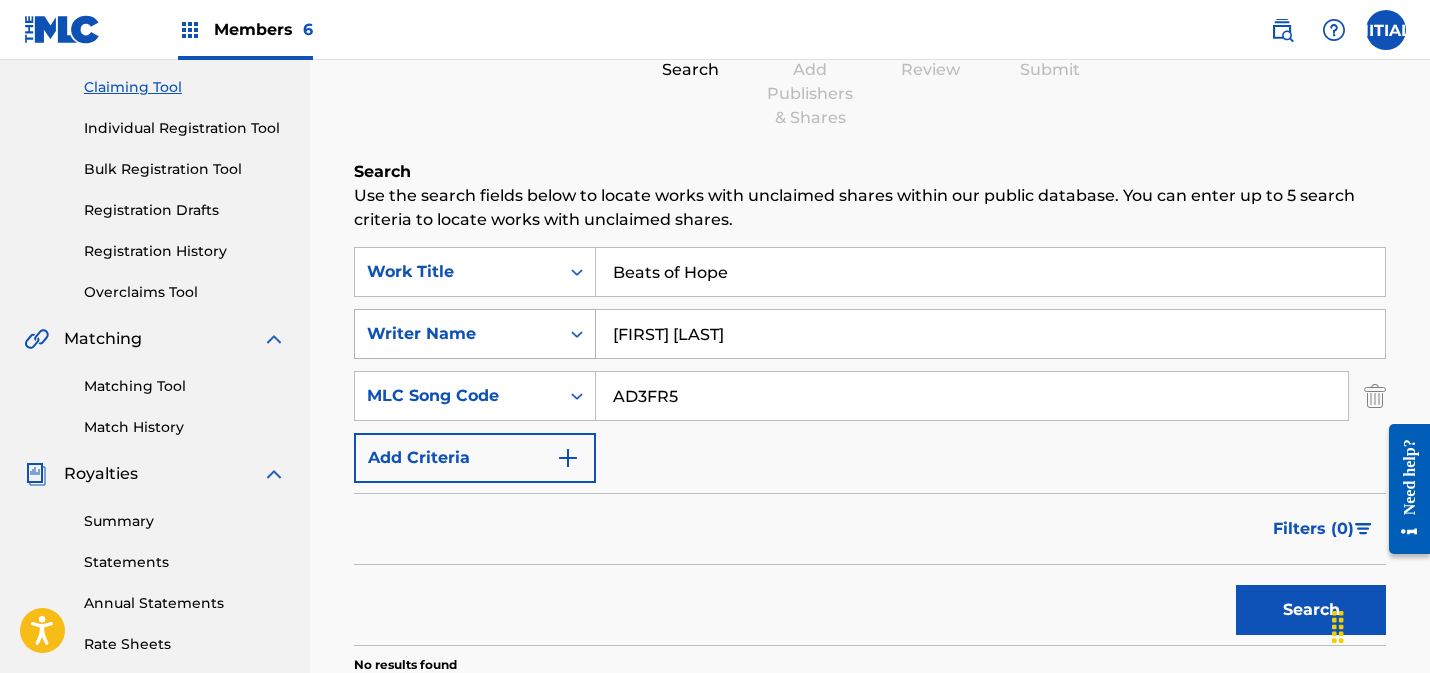 drag, startPoint x: 625, startPoint y: 343, endPoint x: 535, endPoint y: 337, distance: 90.199776 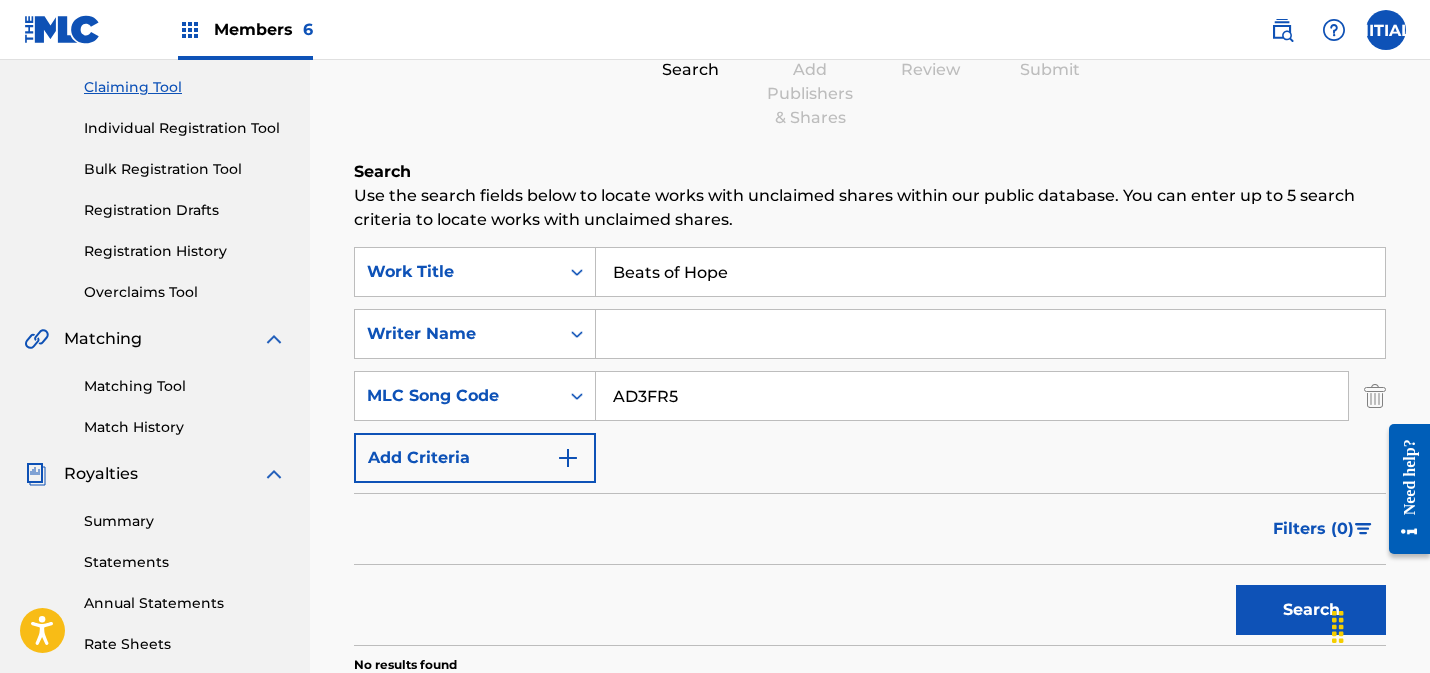 type 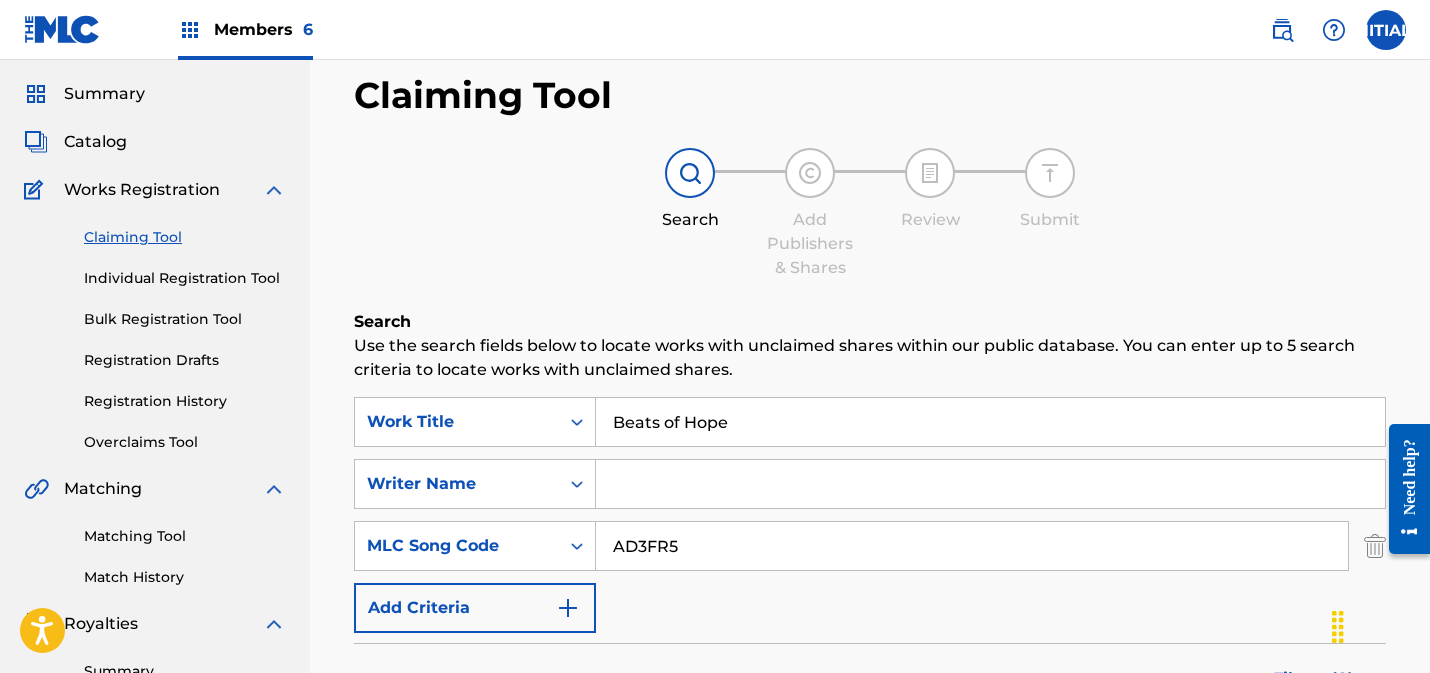 scroll, scrollTop: 0, scrollLeft: 0, axis: both 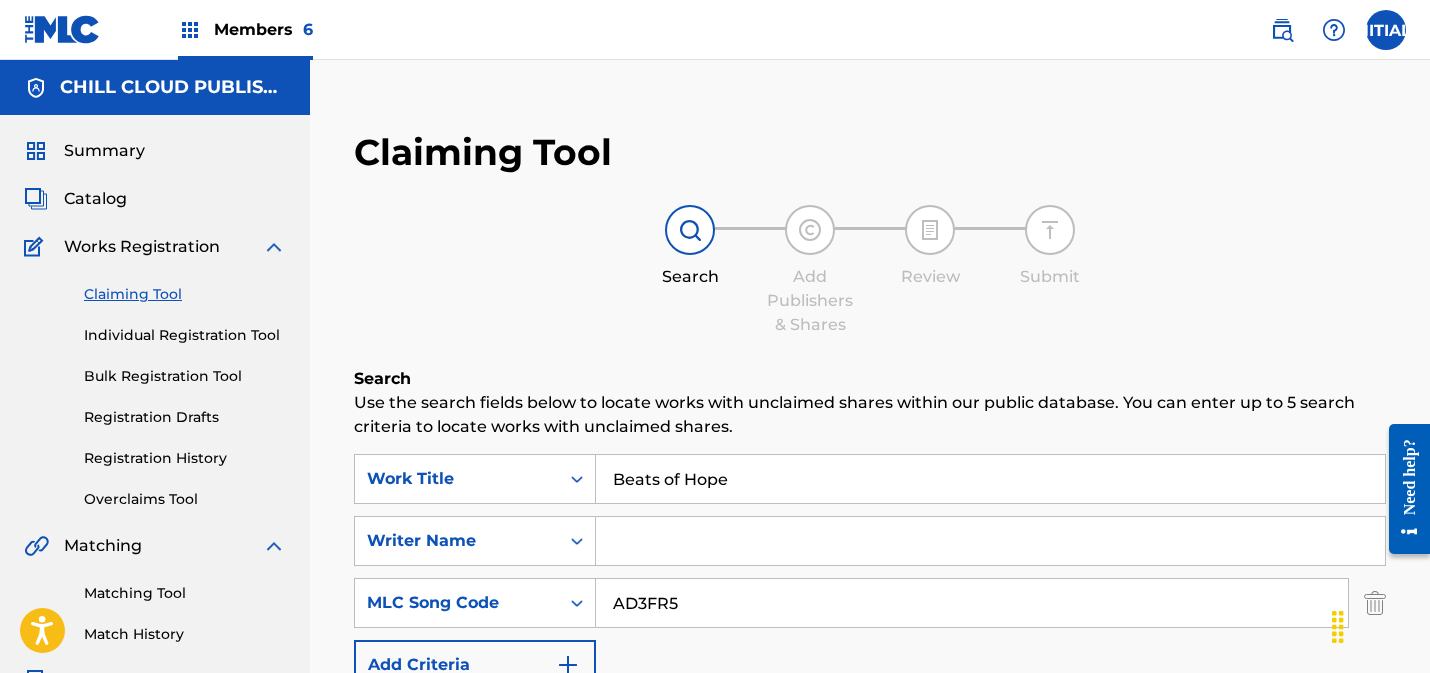 click on "Individual Registration Tool" at bounding box center [185, 335] 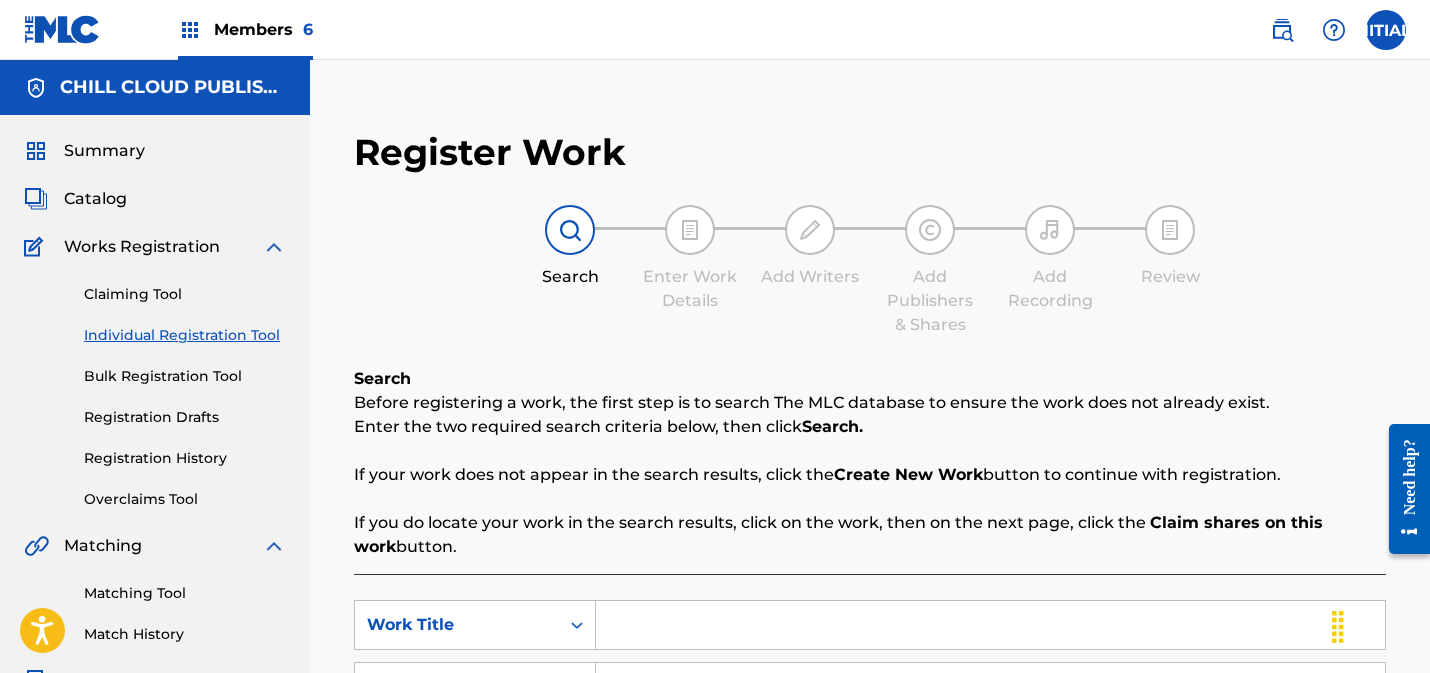 click on "Bulk Registration Tool" at bounding box center [185, 376] 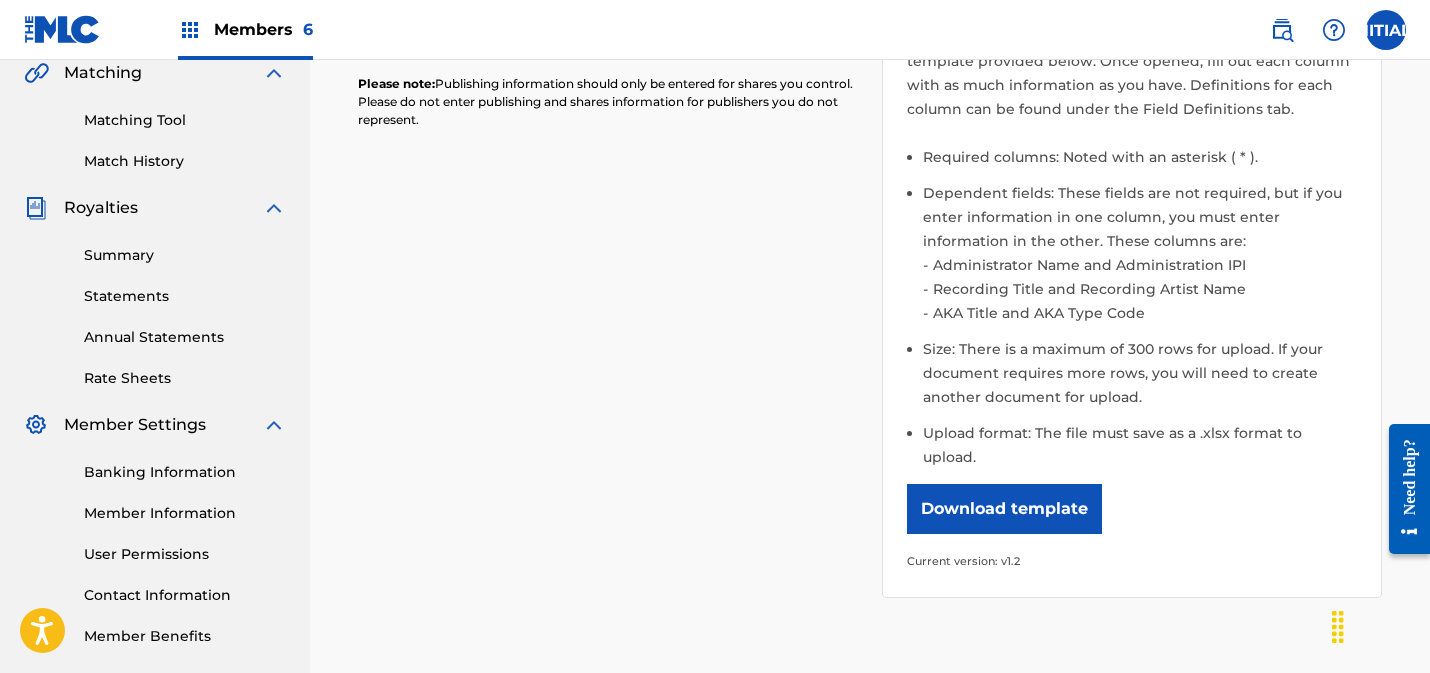 scroll, scrollTop: 478, scrollLeft: 0, axis: vertical 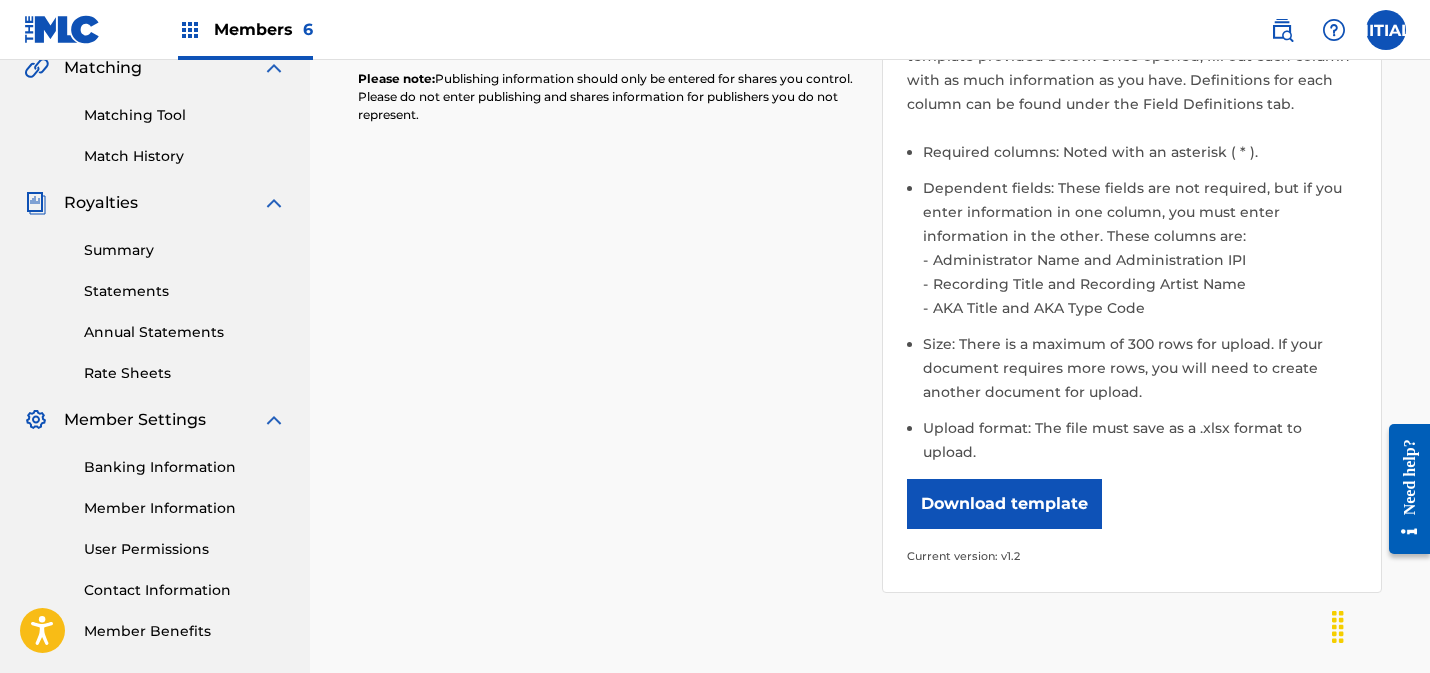 click on "Download template" at bounding box center [1004, 504] 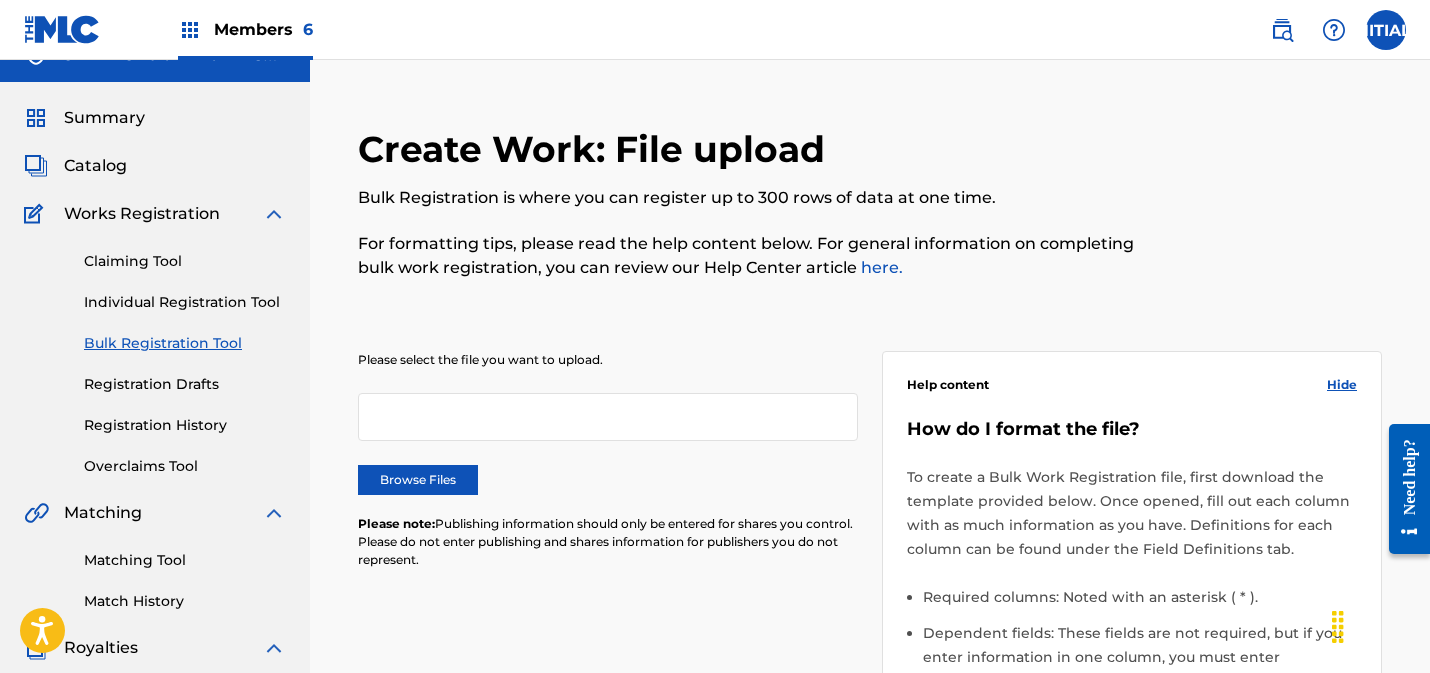 scroll, scrollTop: 0, scrollLeft: 0, axis: both 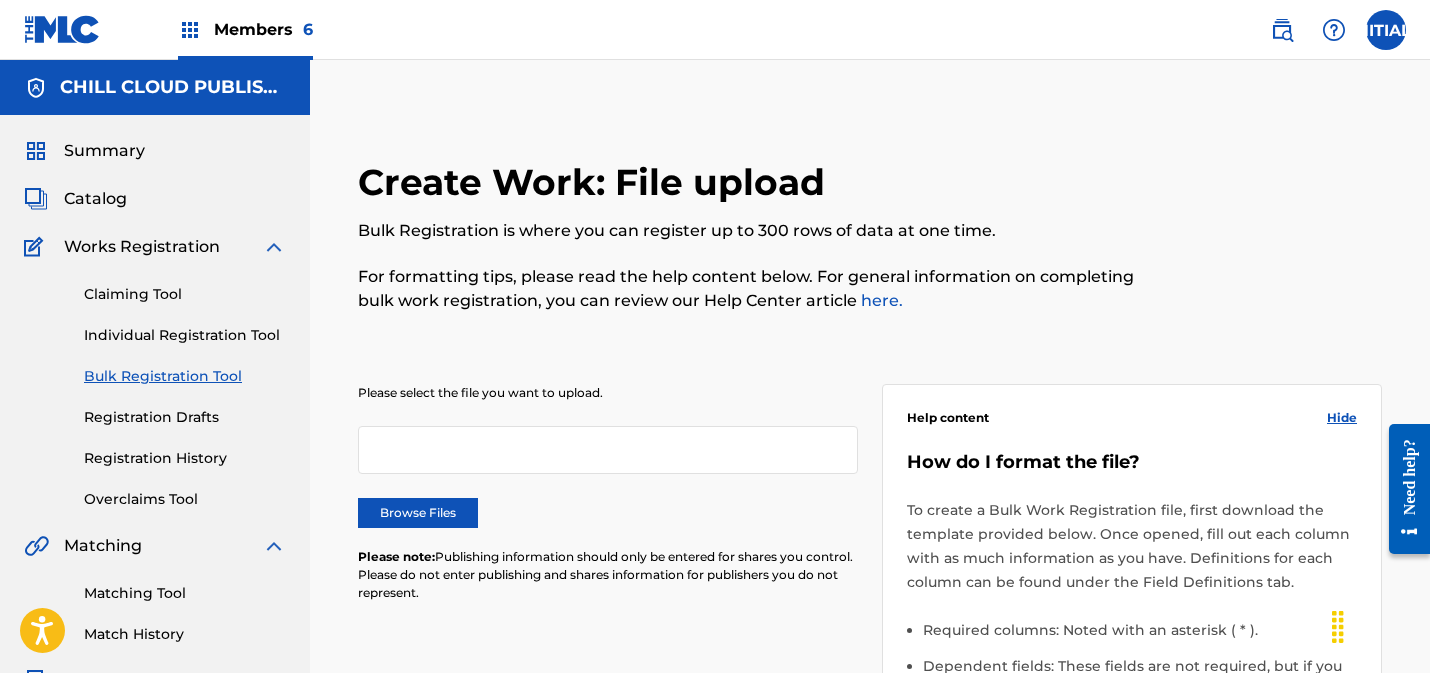 click on "here." at bounding box center [880, 300] 